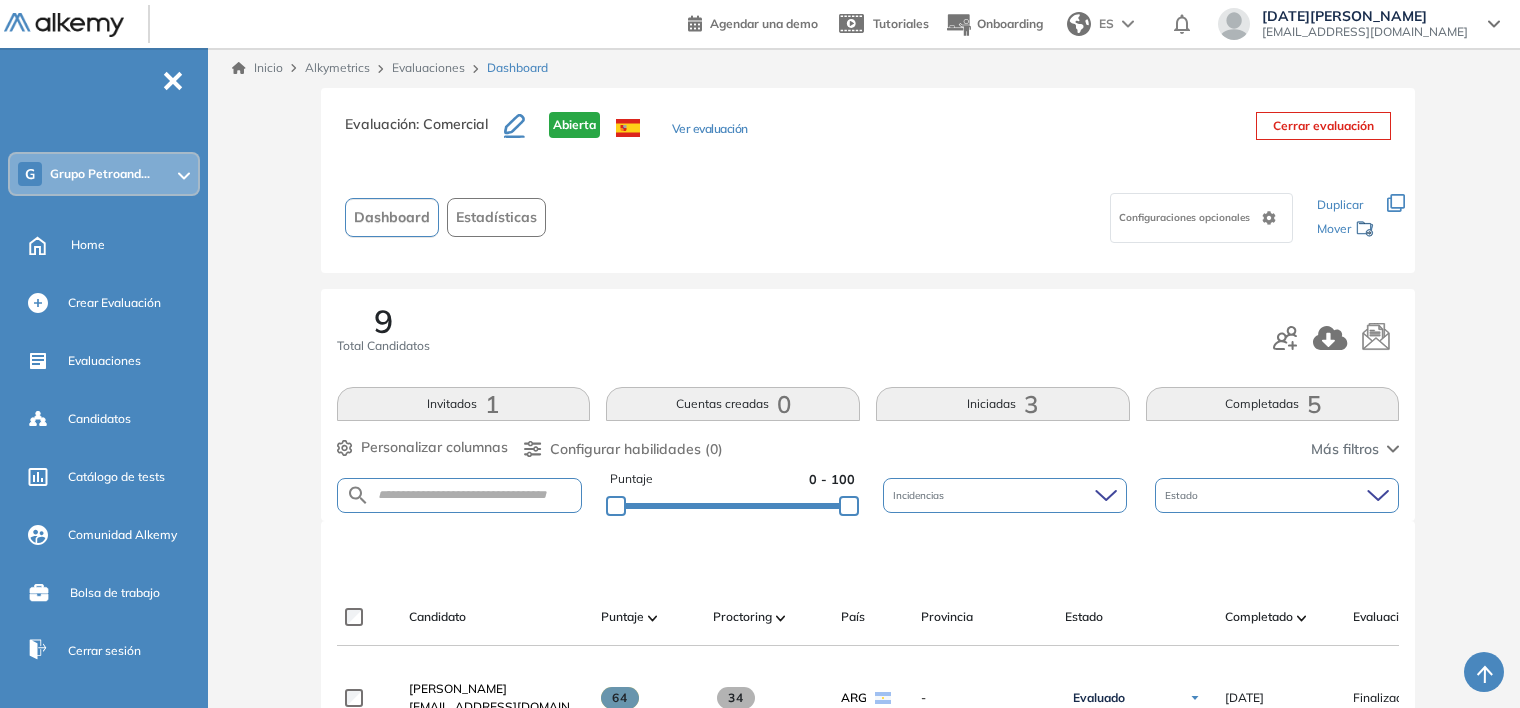 scroll, scrollTop: 400, scrollLeft: 0, axis: vertical 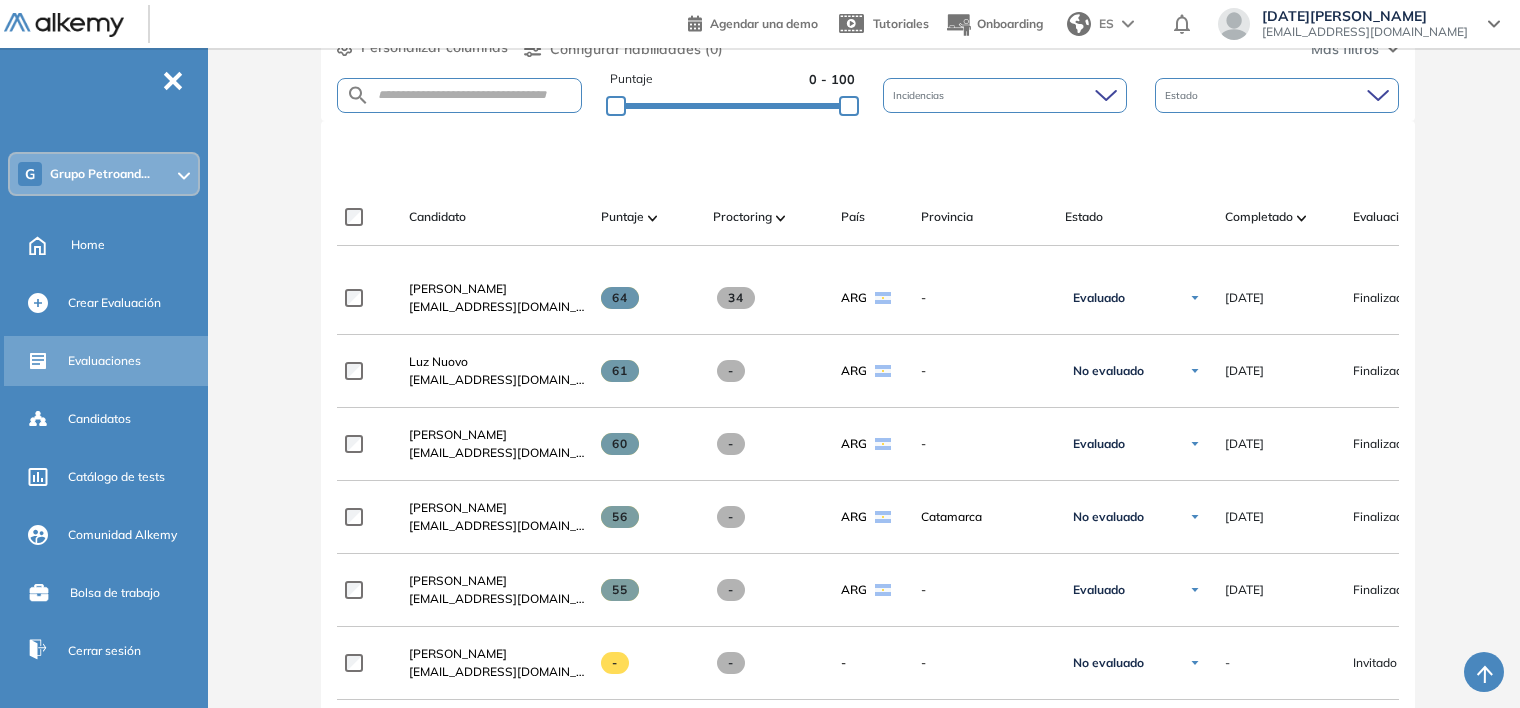 click on "Evaluaciones" at bounding box center [104, 361] 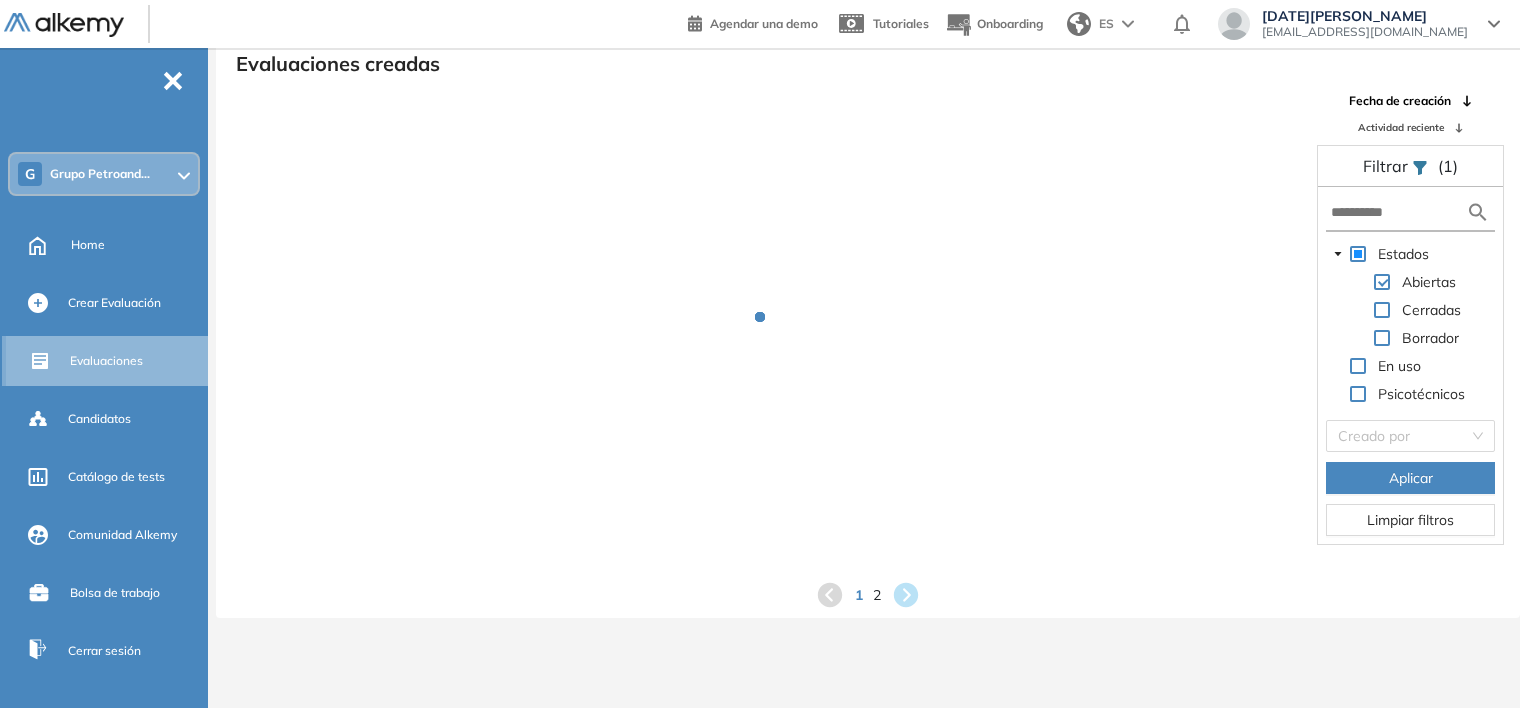 scroll, scrollTop: 48, scrollLeft: 0, axis: vertical 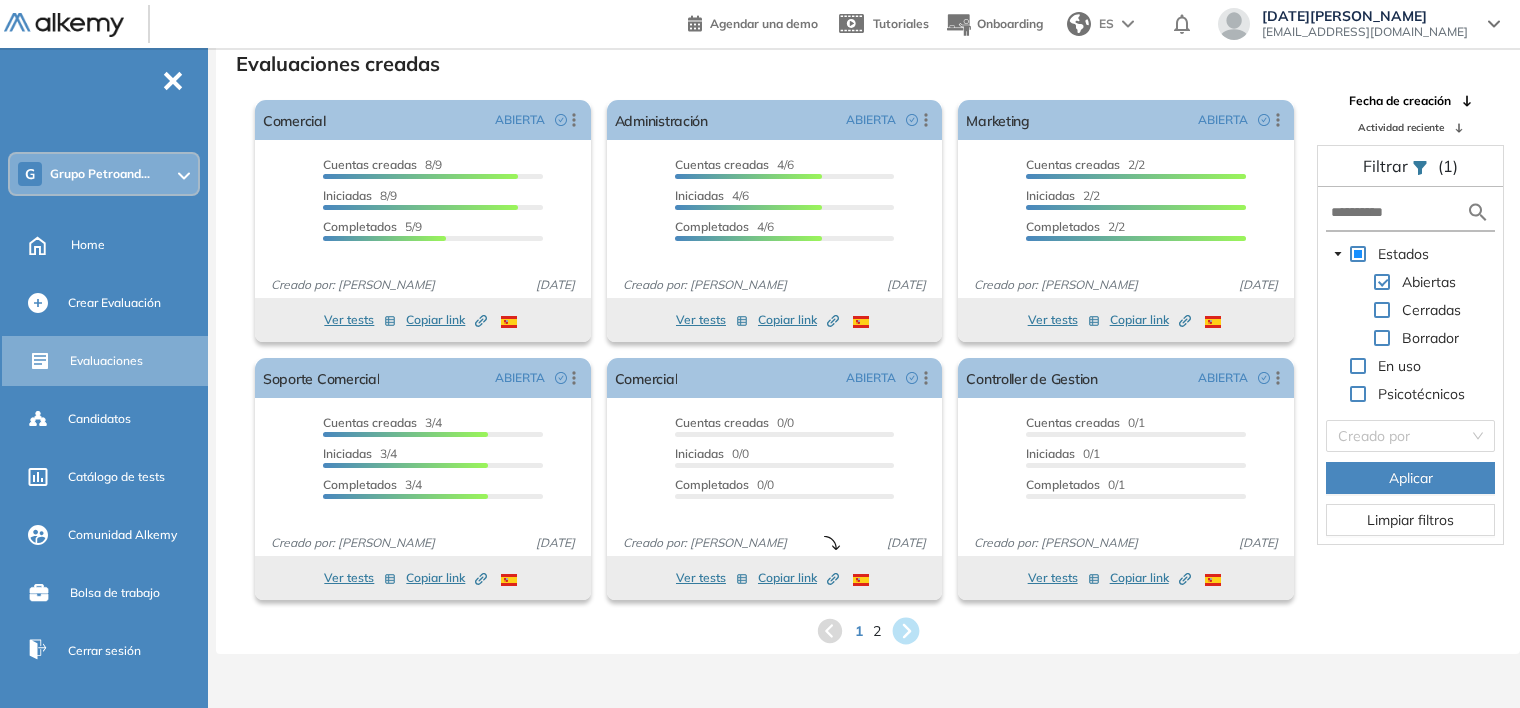 click 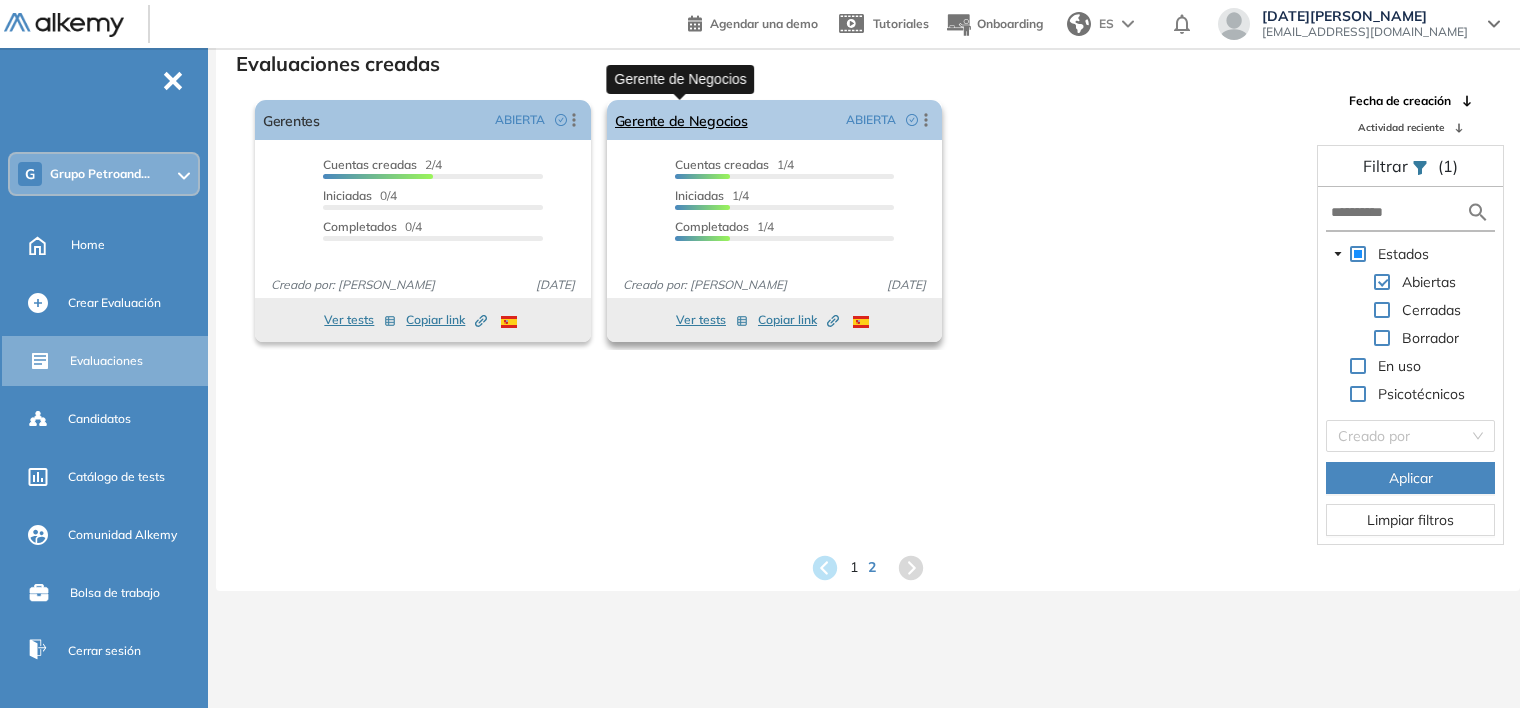 click on "Gerente de Negocios" at bounding box center (681, 120) 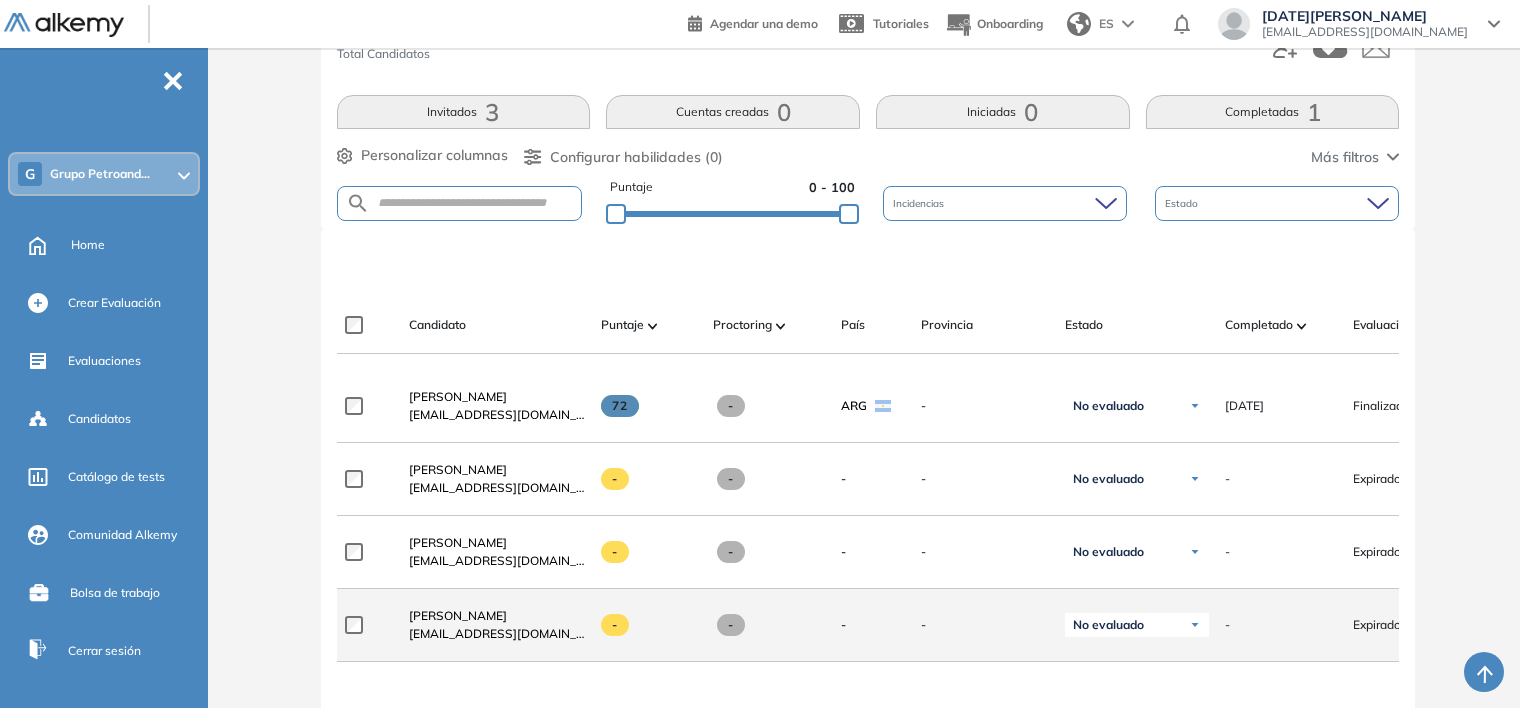 scroll, scrollTop: 400, scrollLeft: 0, axis: vertical 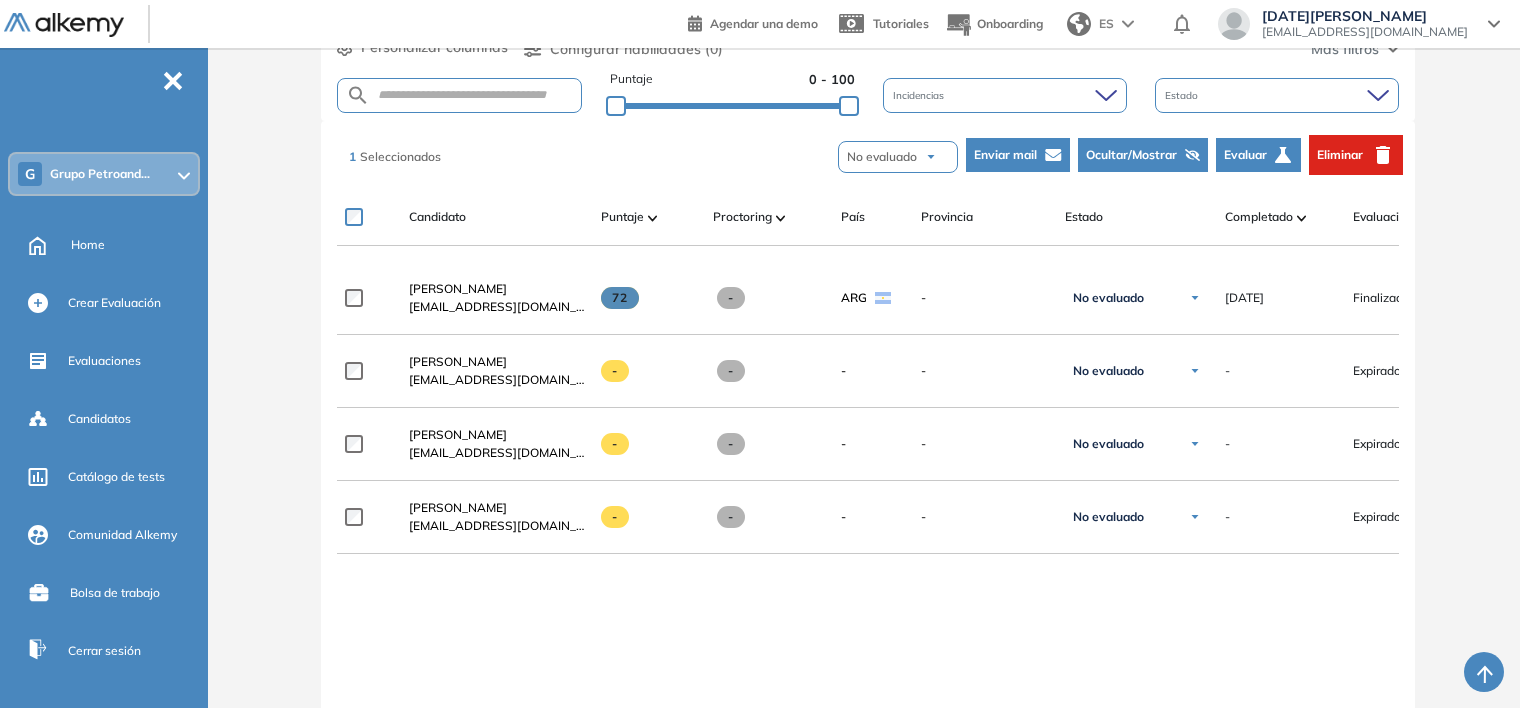 click on "Eliminar" at bounding box center [1340, 155] 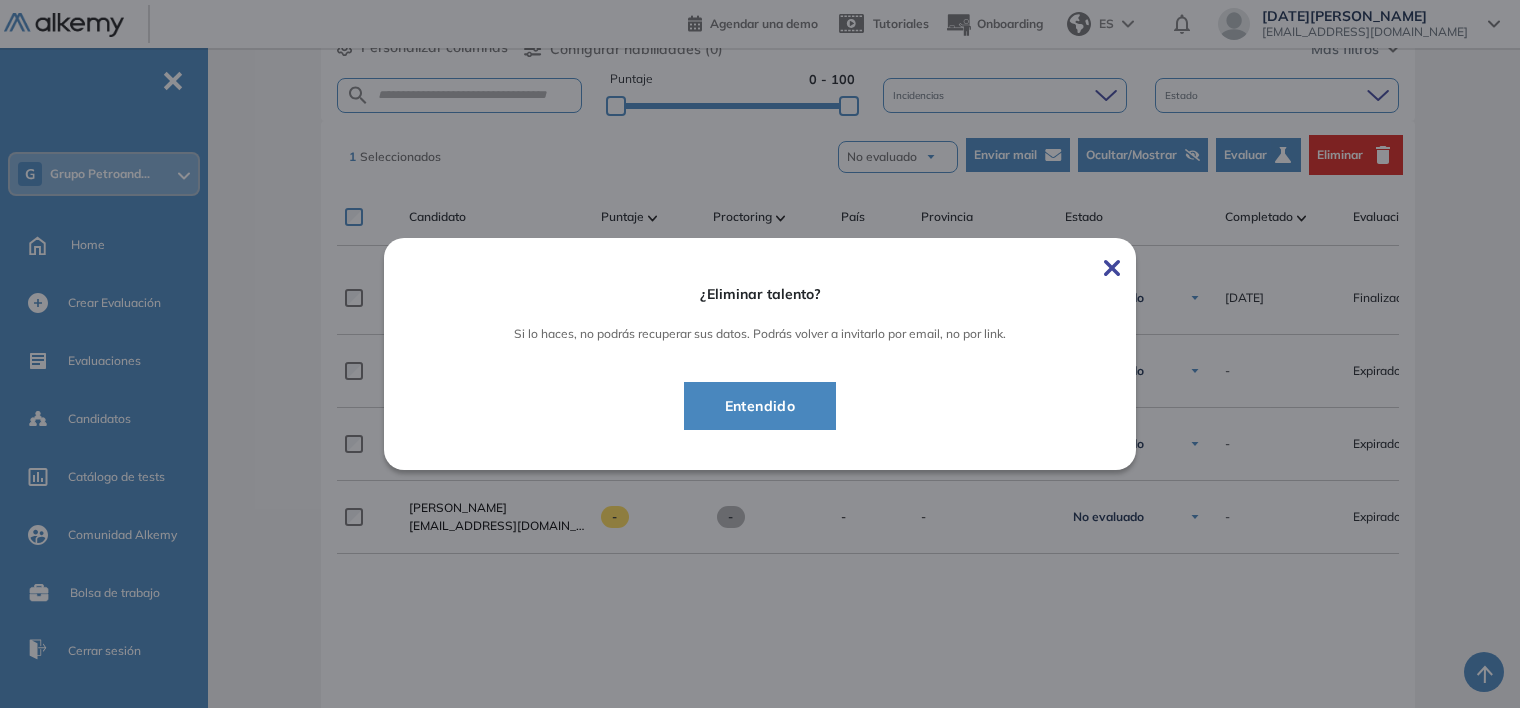 click on "Entendido" at bounding box center [760, 406] 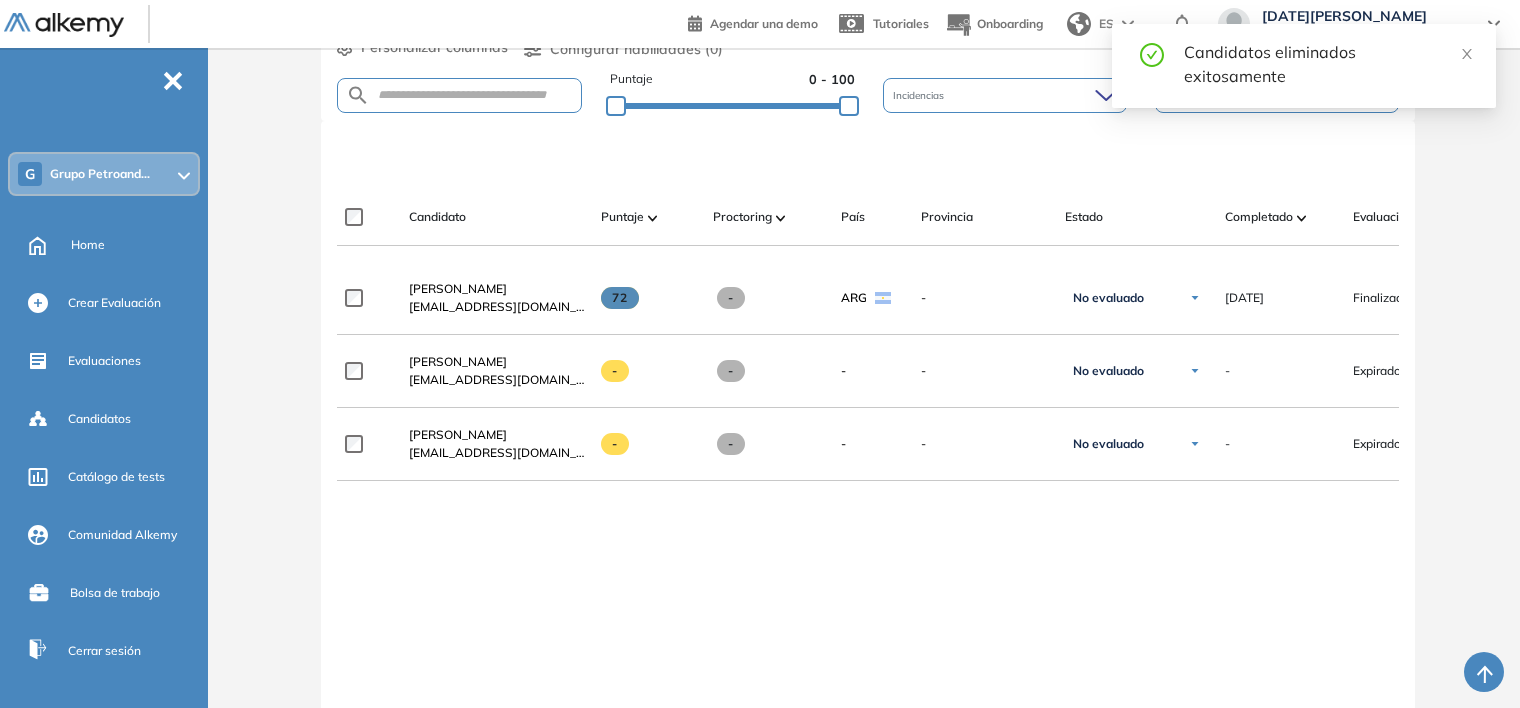 click on "**********" at bounding box center [868, 539] 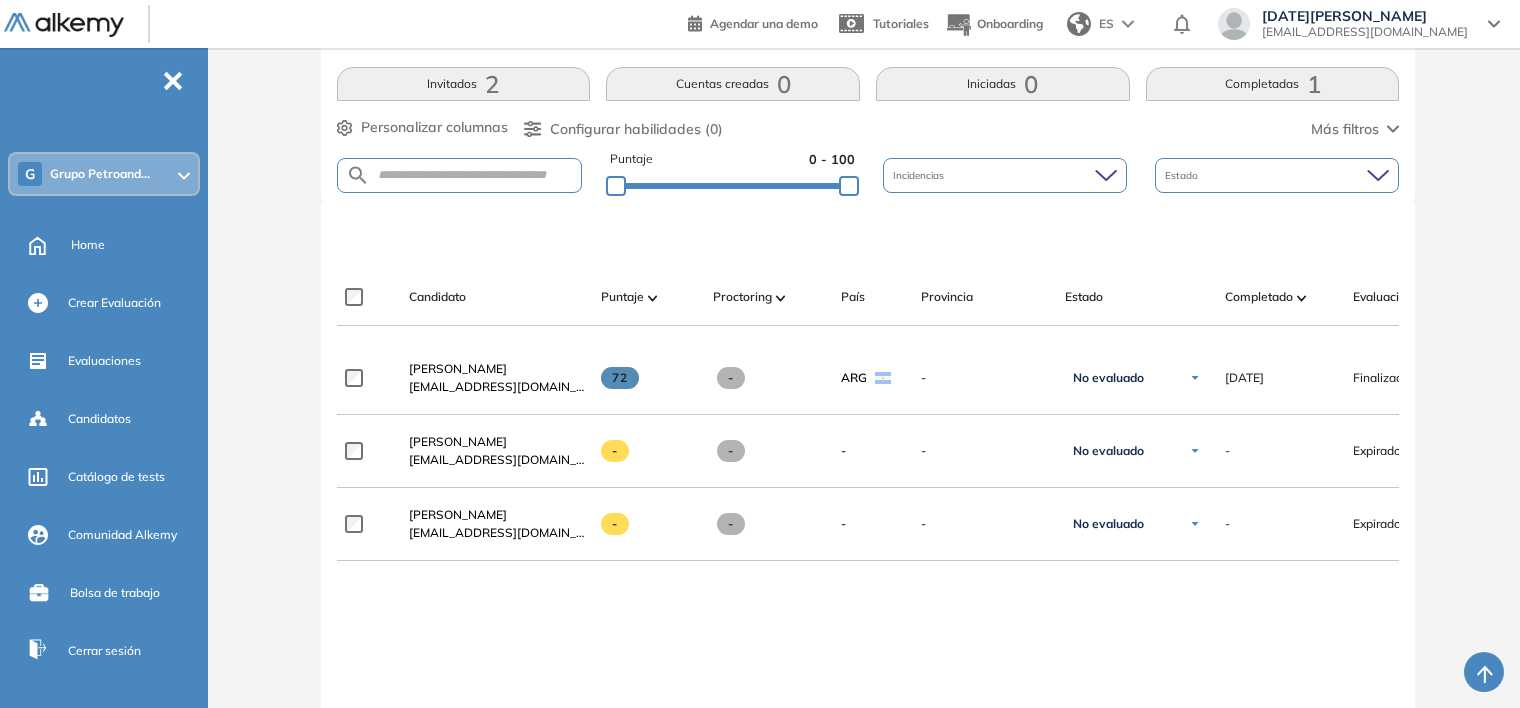 scroll, scrollTop: 200, scrollLeft: 0, axis: vertical 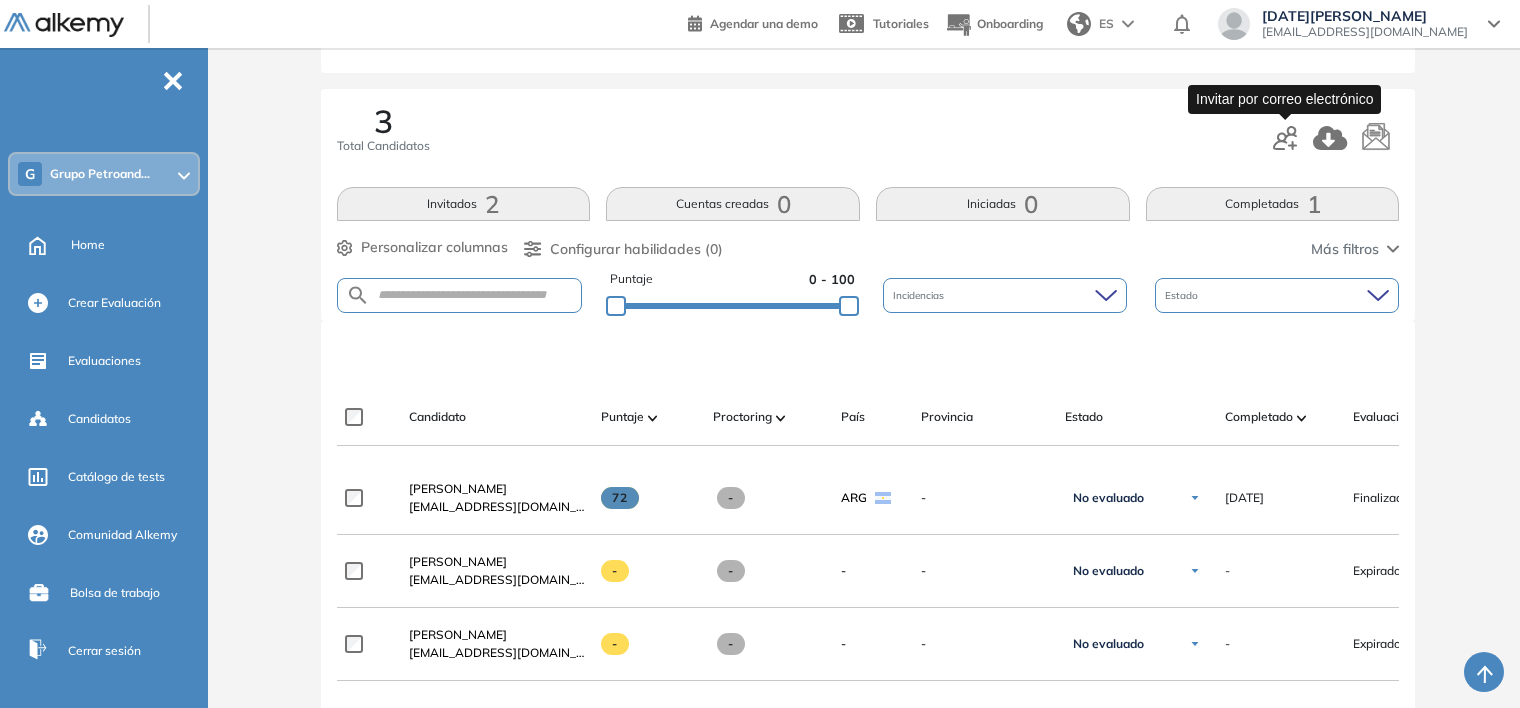 click 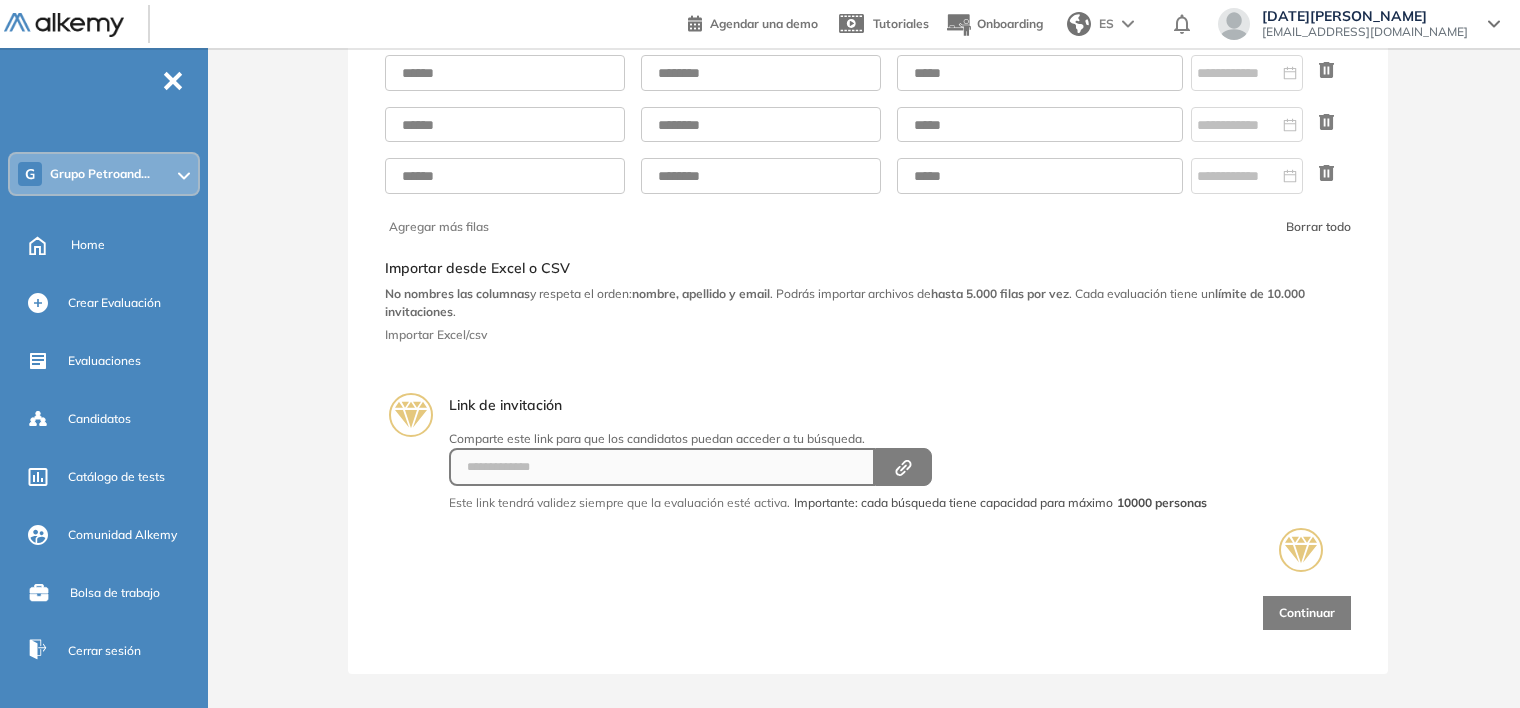 click on "Agregar más filas Borrar todo Selecciona el documento que quieres importar Agregar Importar desde Excel o CSV No nombres las columnas  y respeta el orden:  nombre, apellido y email . Podrás importar archivos de  hasta 5.000 filas por vez . Cada evaluación tiene un  límite de 10.000 invitaciones . Importar Excel/csv" at bounding box center (868, 174) 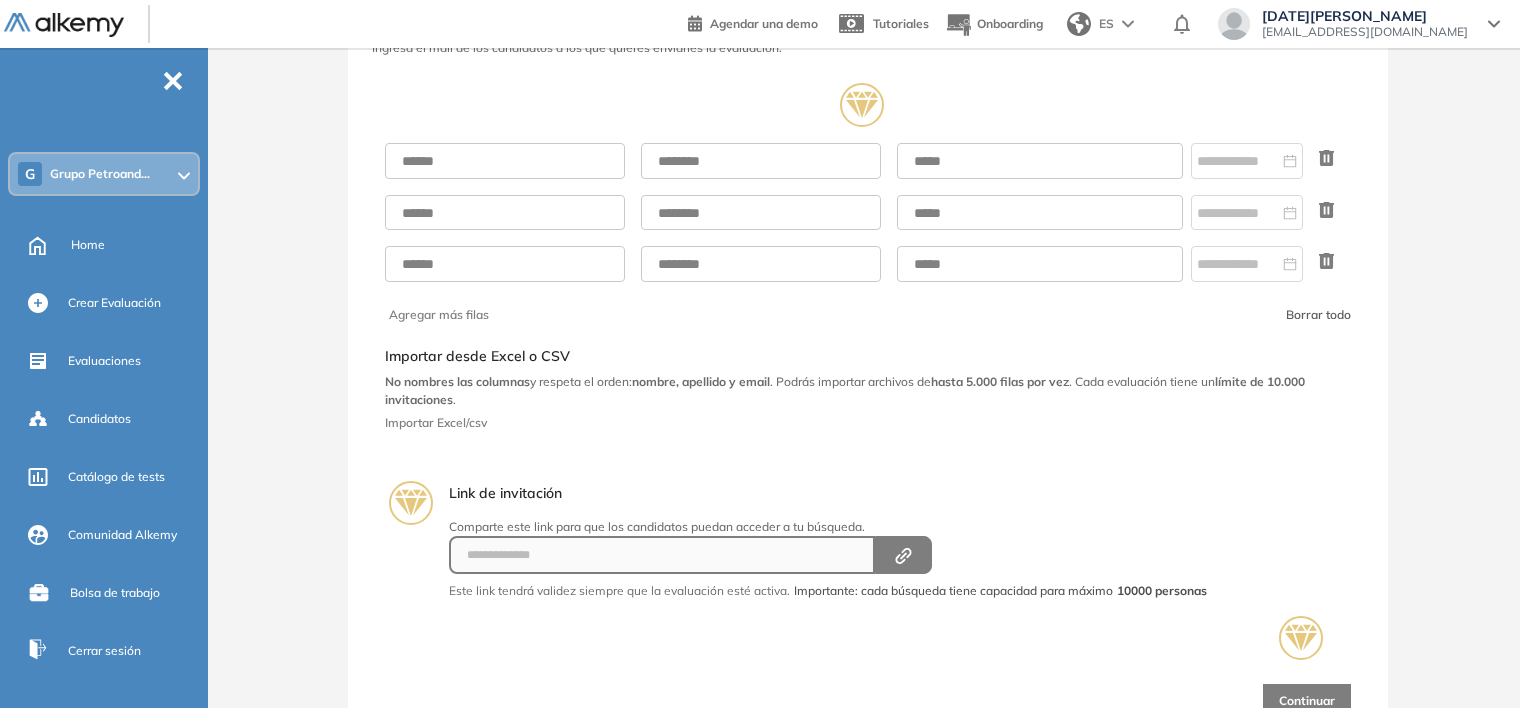 scroll, scrollTop: 0, scrollLeft: 0, axis: both 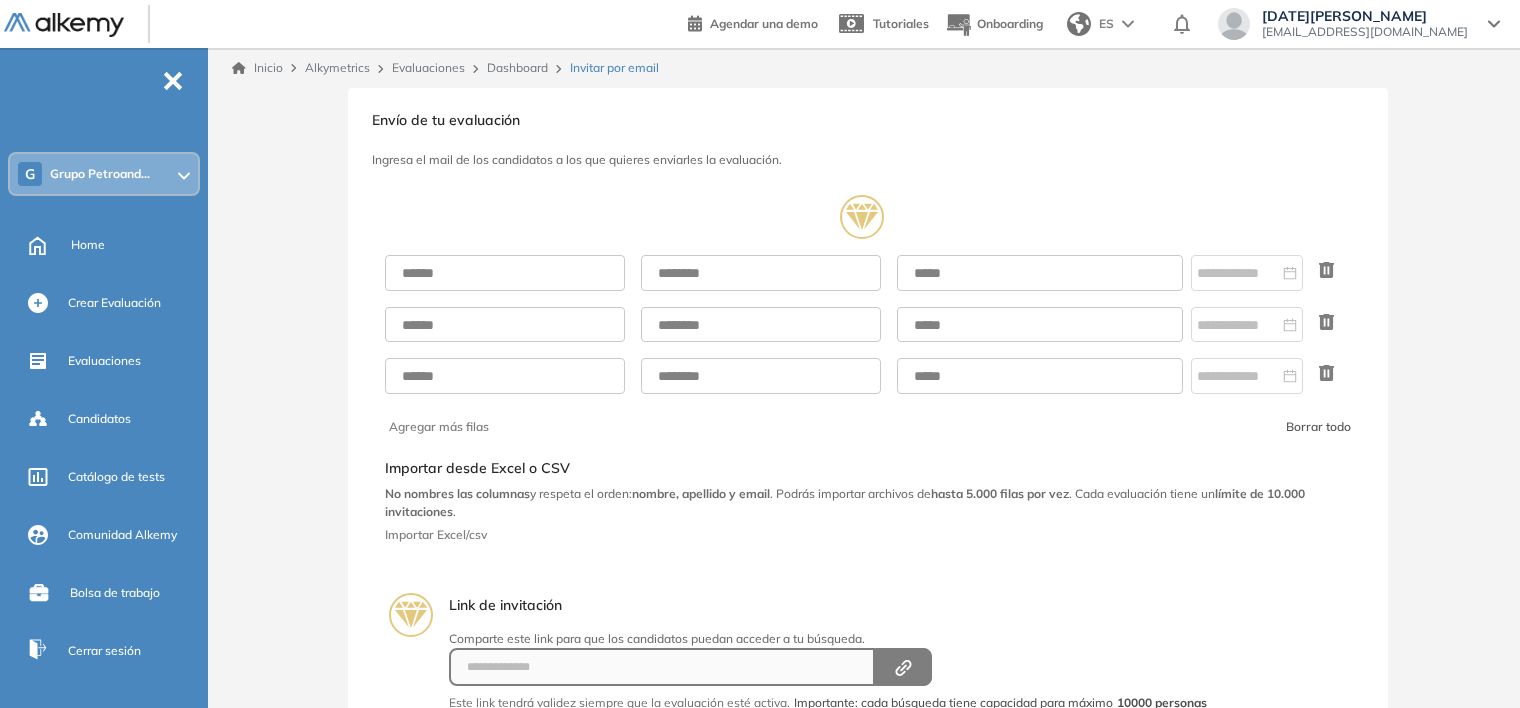 click on "Agregar más filas Borrar todo Selecciona el documento que quieres importar Agregar Importar desde Excel o CSV No nombres las columnas  y respeta el orden:  nombre, apellido y email . Podrás importar archivos de  hasta 5.000 filas por vez . Cada evaluación tiene un  límite de 10.000 invitaciones . Importar Excel/csv" at bounding box center [868, 374] 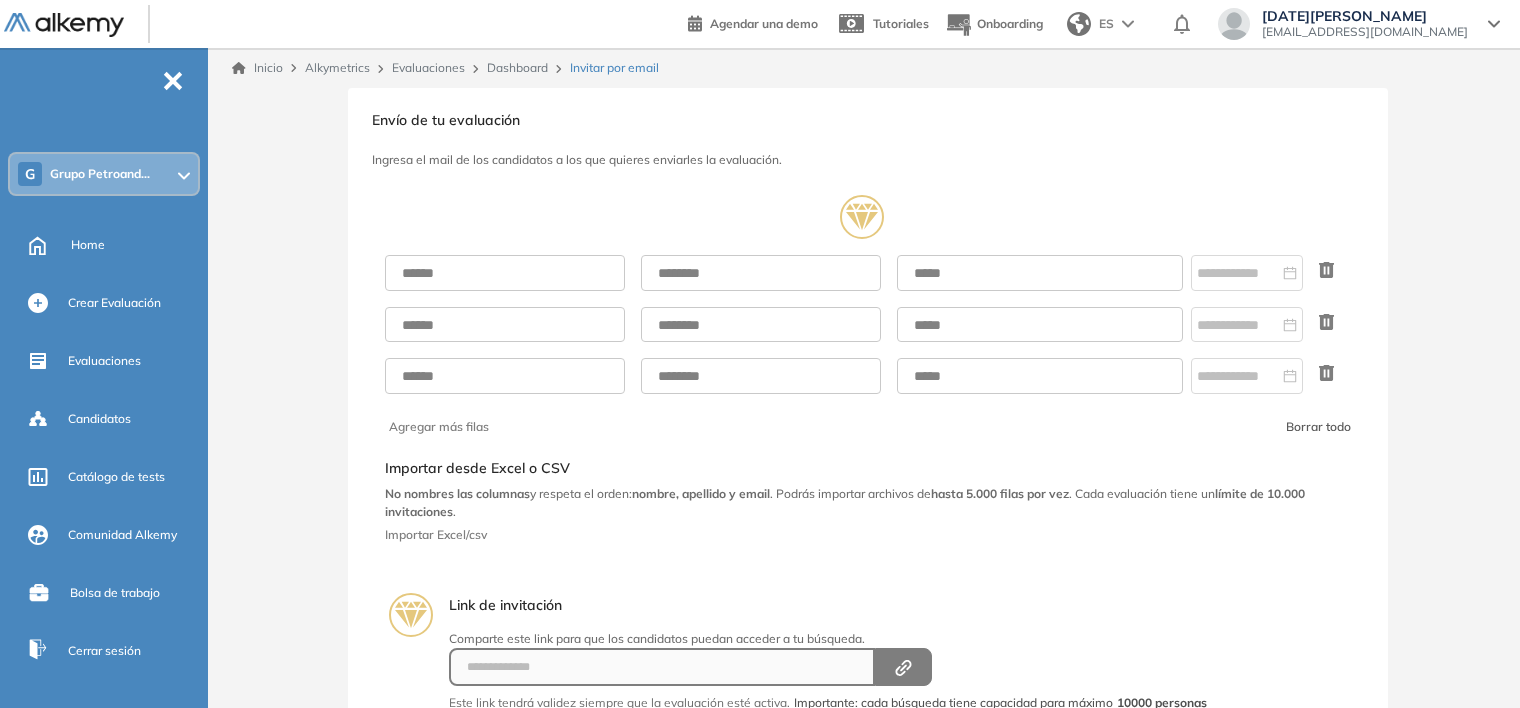 click on "Agregar más filas Borrar todo Selecciona el documento que quieres importar Agregar Importar desde Excel o CSV No nombres las columnas  y respeta el orden:  nombre, apellido y email . Podrás importar archivos de  hasta 5.000 filas por vez . Cada evaluación tiene un  límite de 10.000 invitaciones . Importar Excel/csv" at bounding box center (868, 374) 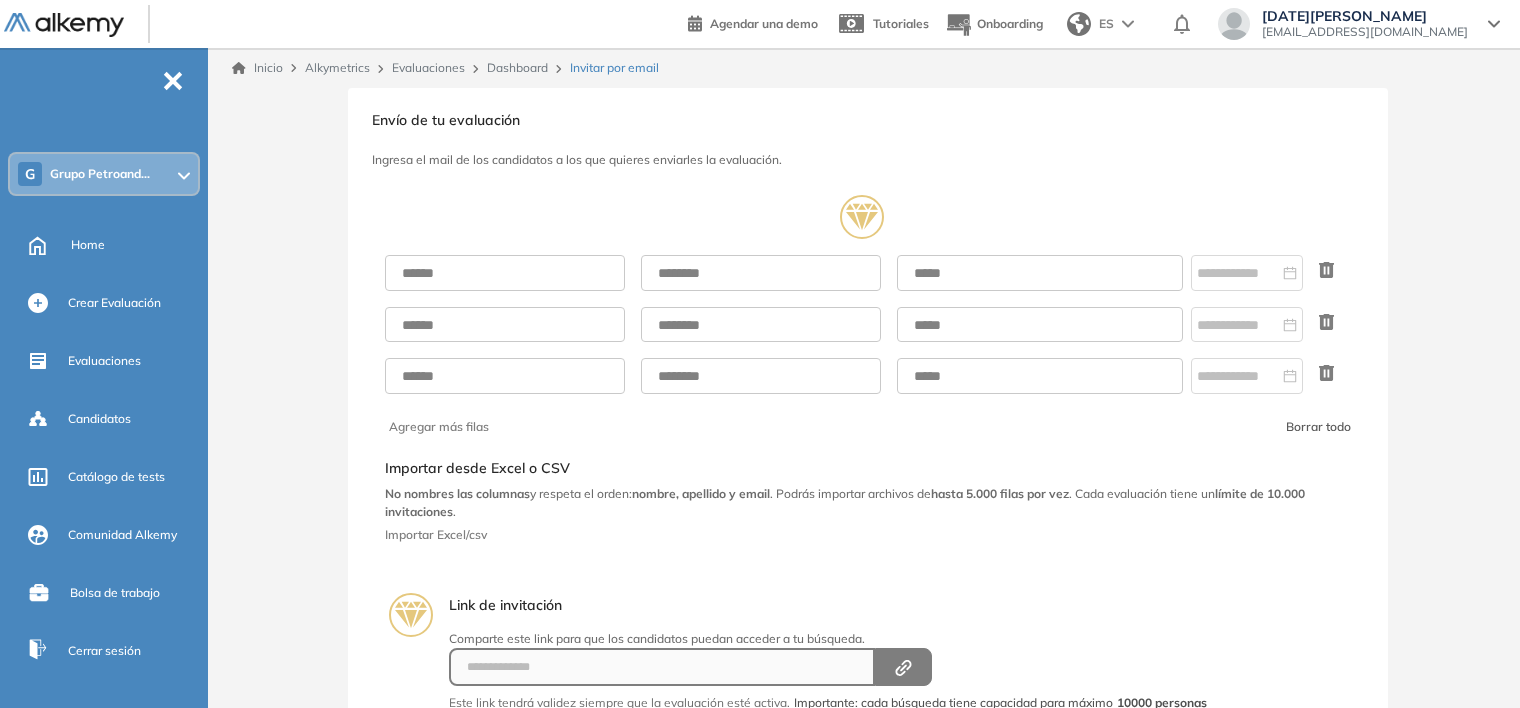 click on "Agregar más filas Borrar todo Selecciona el documento que quieres importar Agregar Importar desde Excel o CSV No nombres las columnas  y respeta el orden:  nombre, apellido y email . Podrás importar archivos de  hasta 5.000 filas por vez . Cada evaluación tiene un  límite de 10.000 invitaciones . Importar Excel/csv" at bounding box center (868, 374) 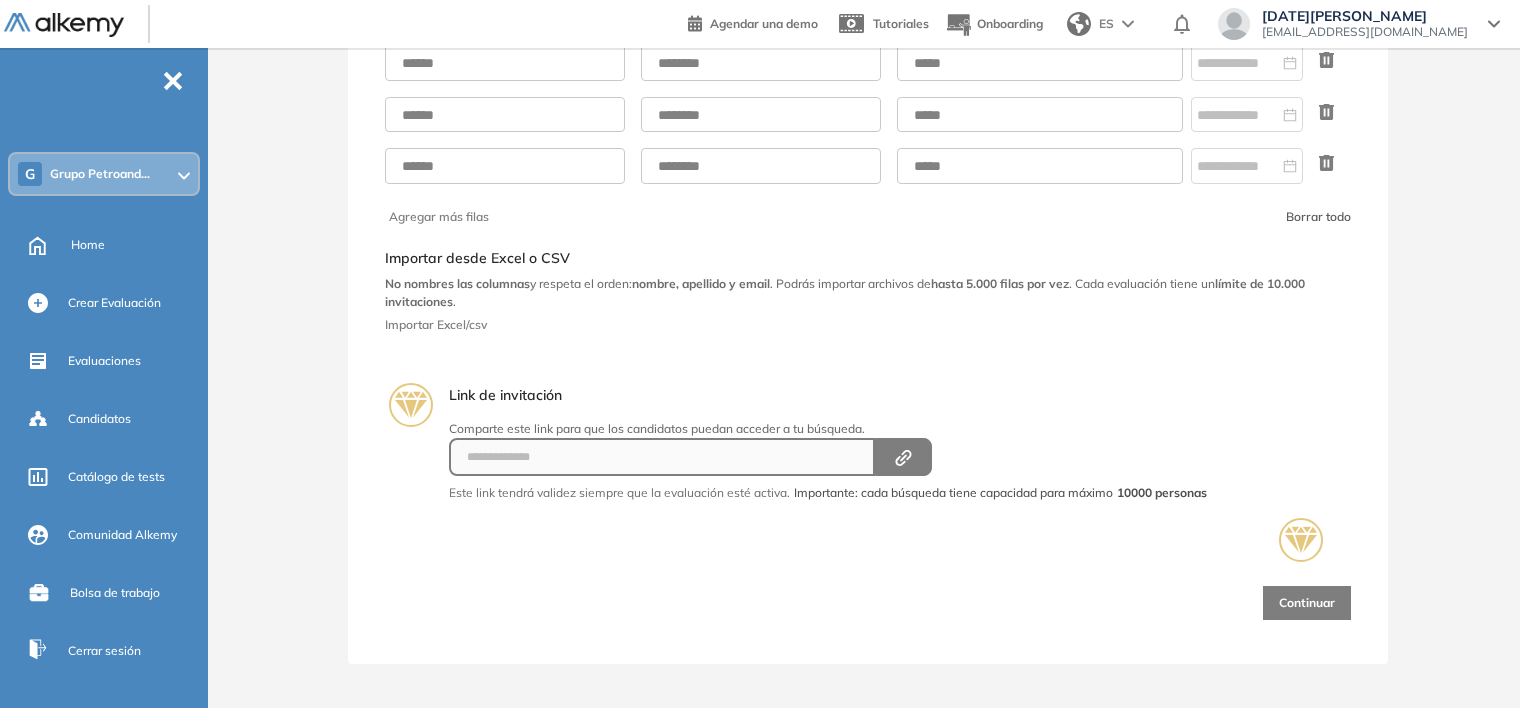 scroll, scrollTop: 0, scrollLeft: 0, axis: both 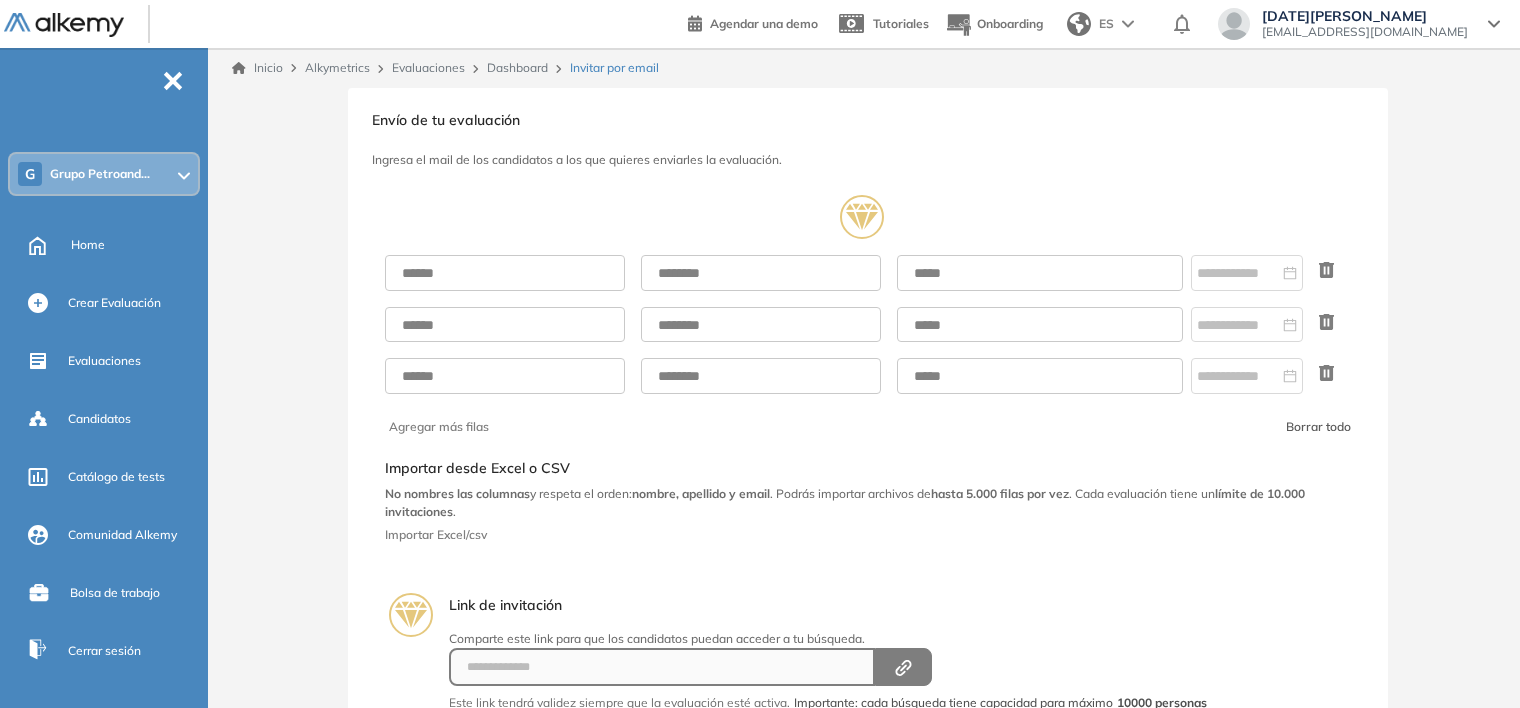 click on "Agregar más filas Borrar todo Selecciona el documento que quieres importar Agregar Importar desde Excel o CSV No nombres las columnas  y respeta el orden:  nombre, apellido y email . Podrás importar archivos de  hasta 5.000 filas por vez . Cada evaluación tiene un  límite de 10.000 invitaciones . Importar Excel/csv" at bounding box center [868, 374] 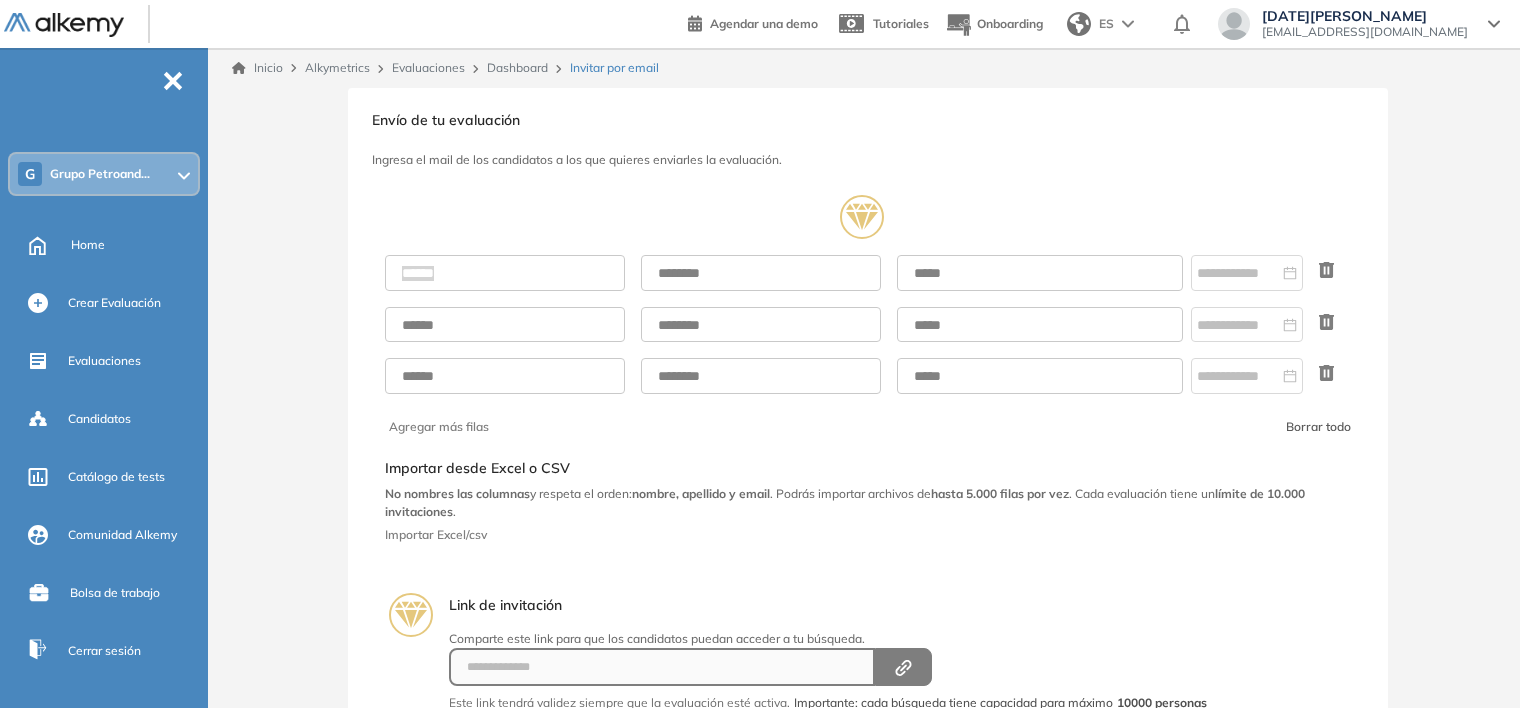 click on "Agregar más filas Borrar todo Selecciona el documento que quieres importar Agregar Importar desde Excel o CSV No nombres las columnas  y respeta el orden:  nombre, apellido y email . Podrás importar archivos de  hasta 5.000 filas por vez . Cada evaluación tiene un  límite de 10.000 invitaciones . Importar Excel/csv" at bounding box center [868, 374] 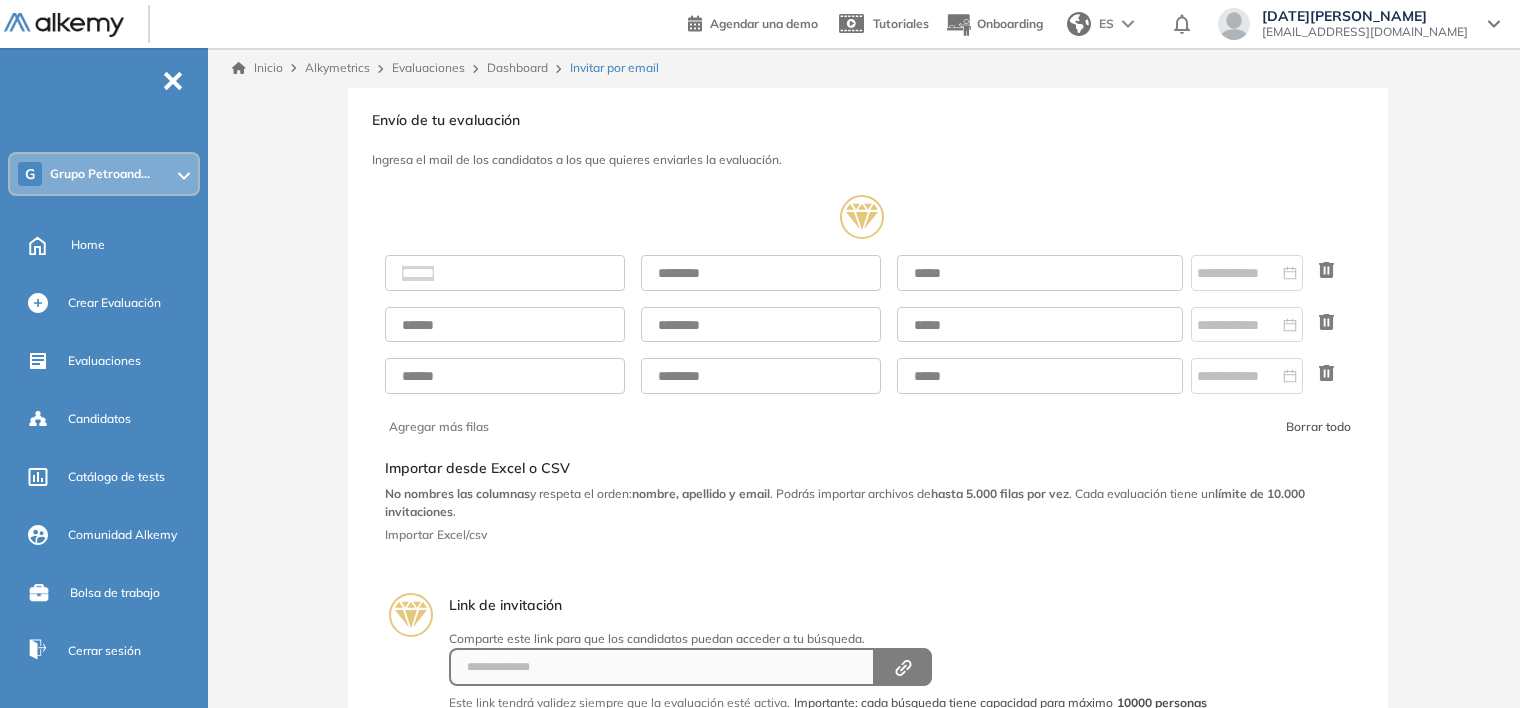 click on "**********" at bounding box center [868, 481] 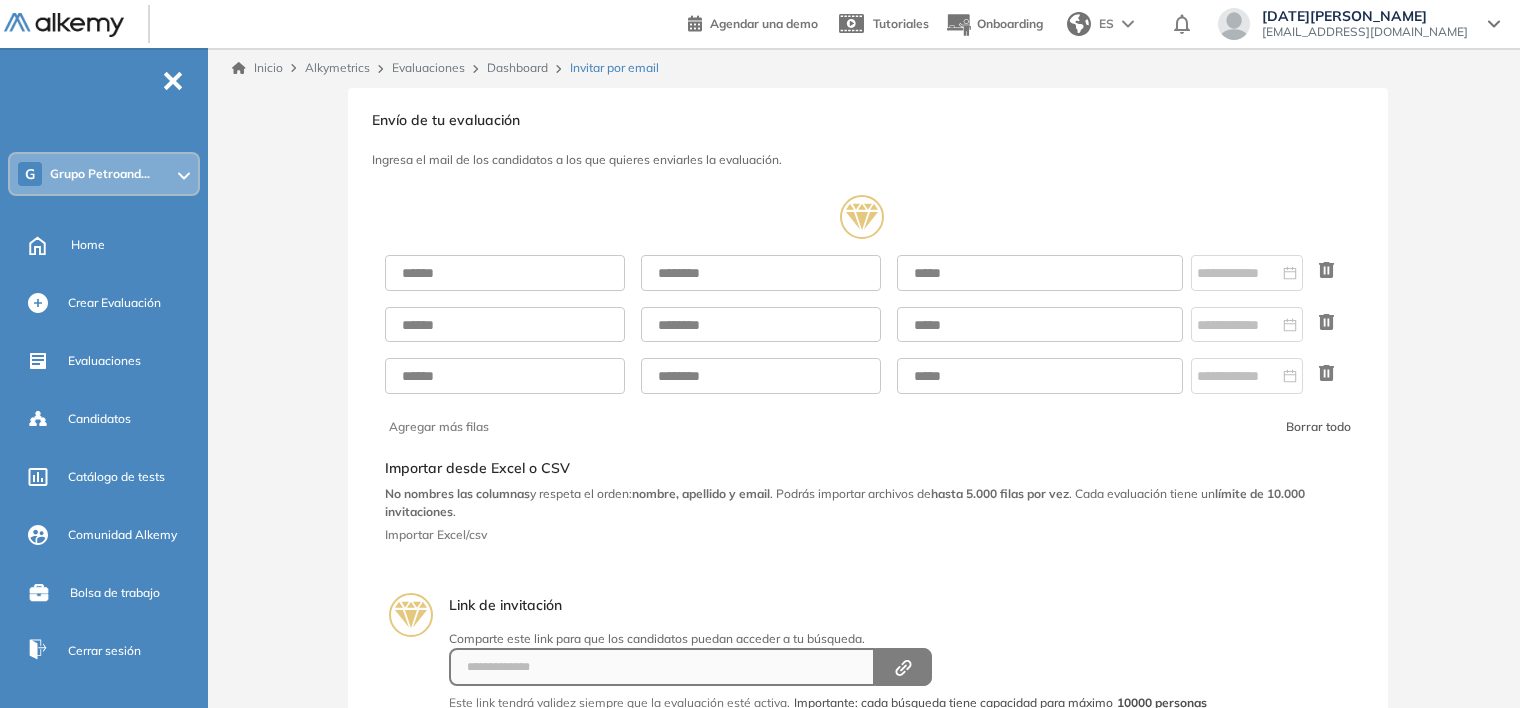 click on "Agregar más filas Borrar todo Selecciona el documento que quieres importar Agregar Importar desde Excel o CSV No nombres las columnas  y respeta el orden:  nombre, apellido y email . Podrás importar archivos de  hasta 5.000 filas por vez . Cada evaluación tiene un  límite de 10.000 invitaciones . Importar Excel/csv" at bounding box center (868, 374) 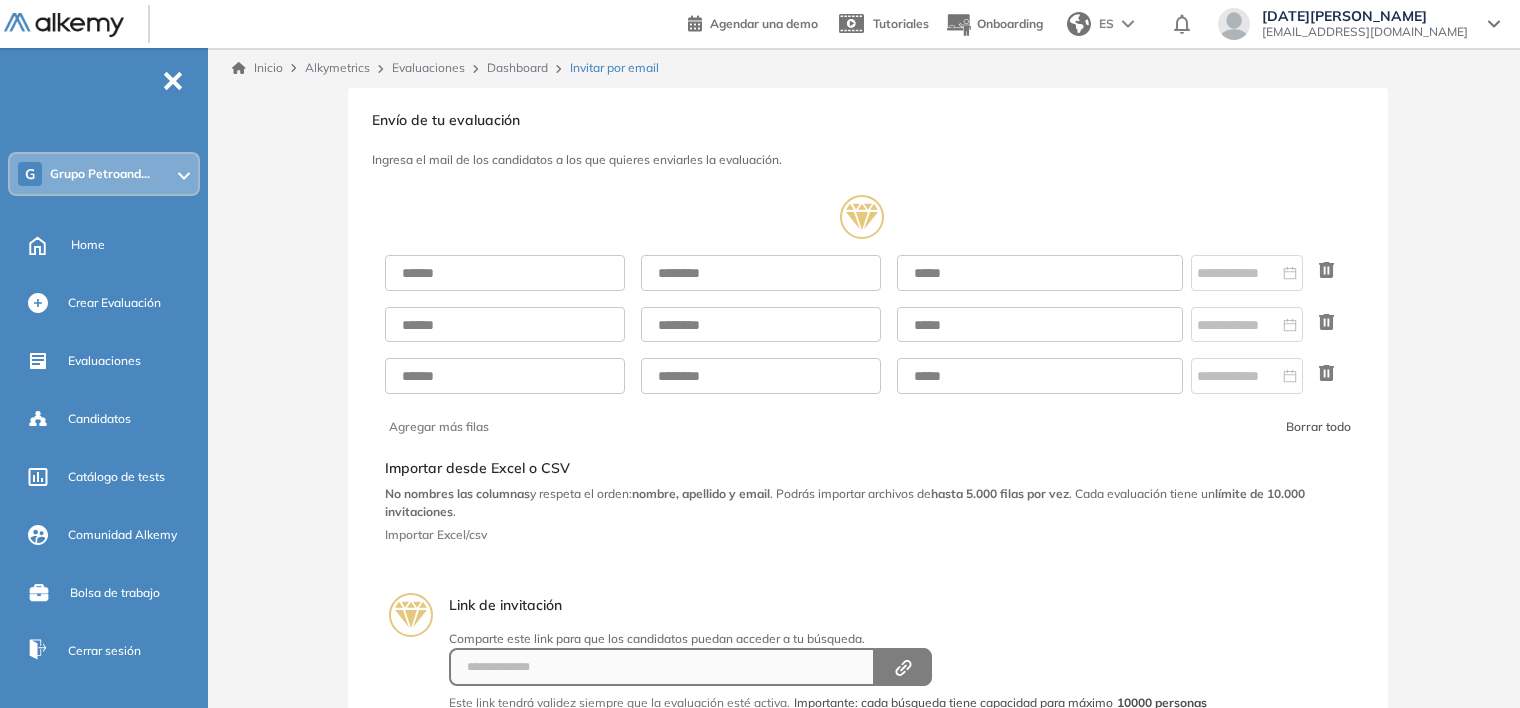 click on "Dashboard" at bounding box center [517, 67] 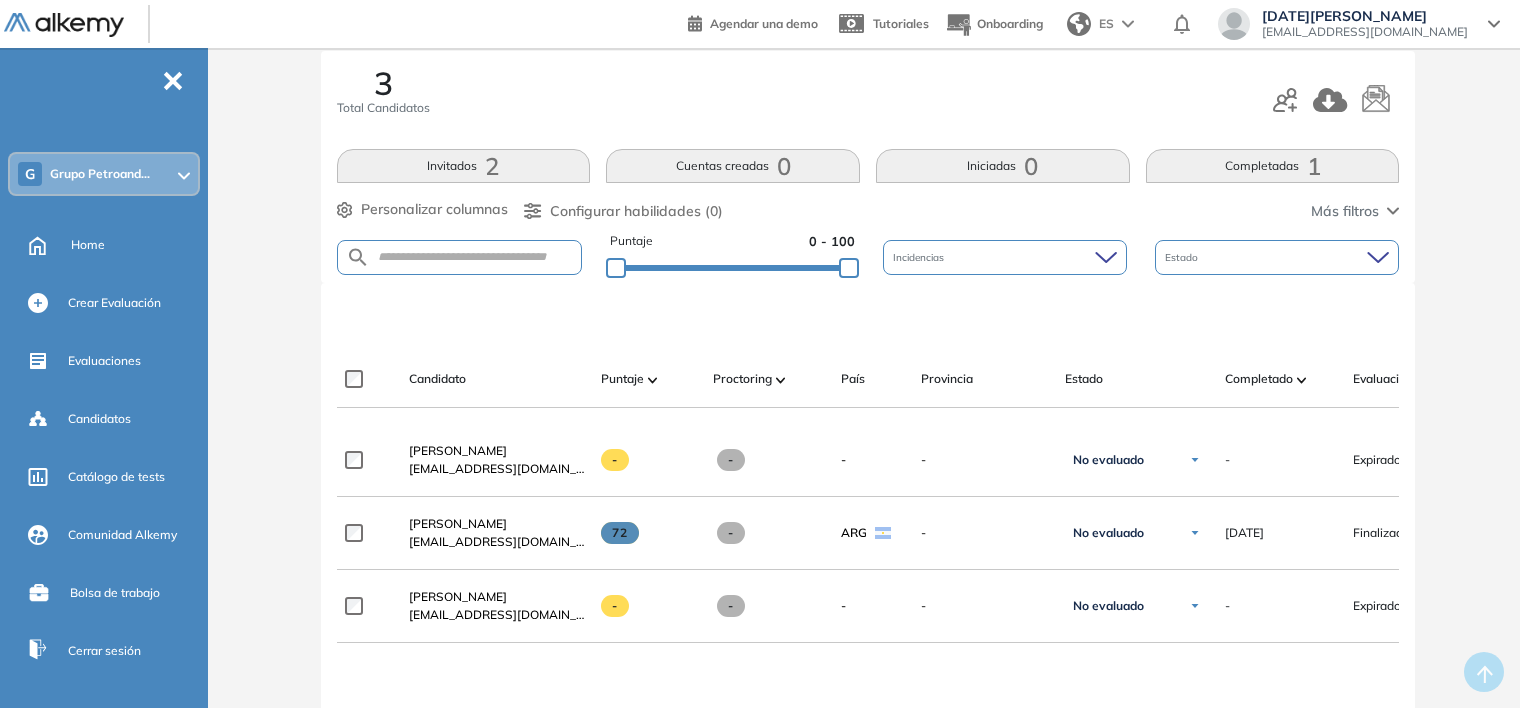 scroll, scrollTop: 0, scrollLeft: 0, axis: both 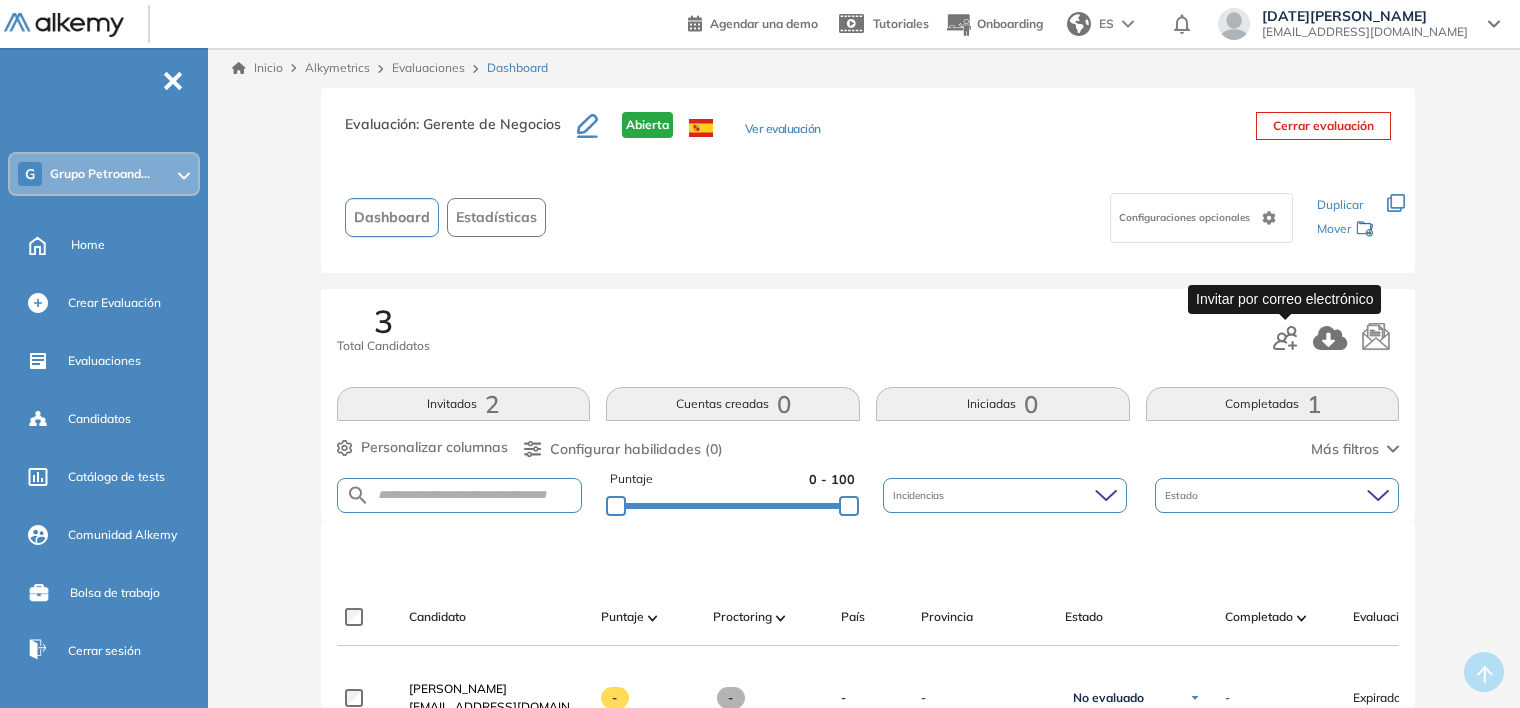 click 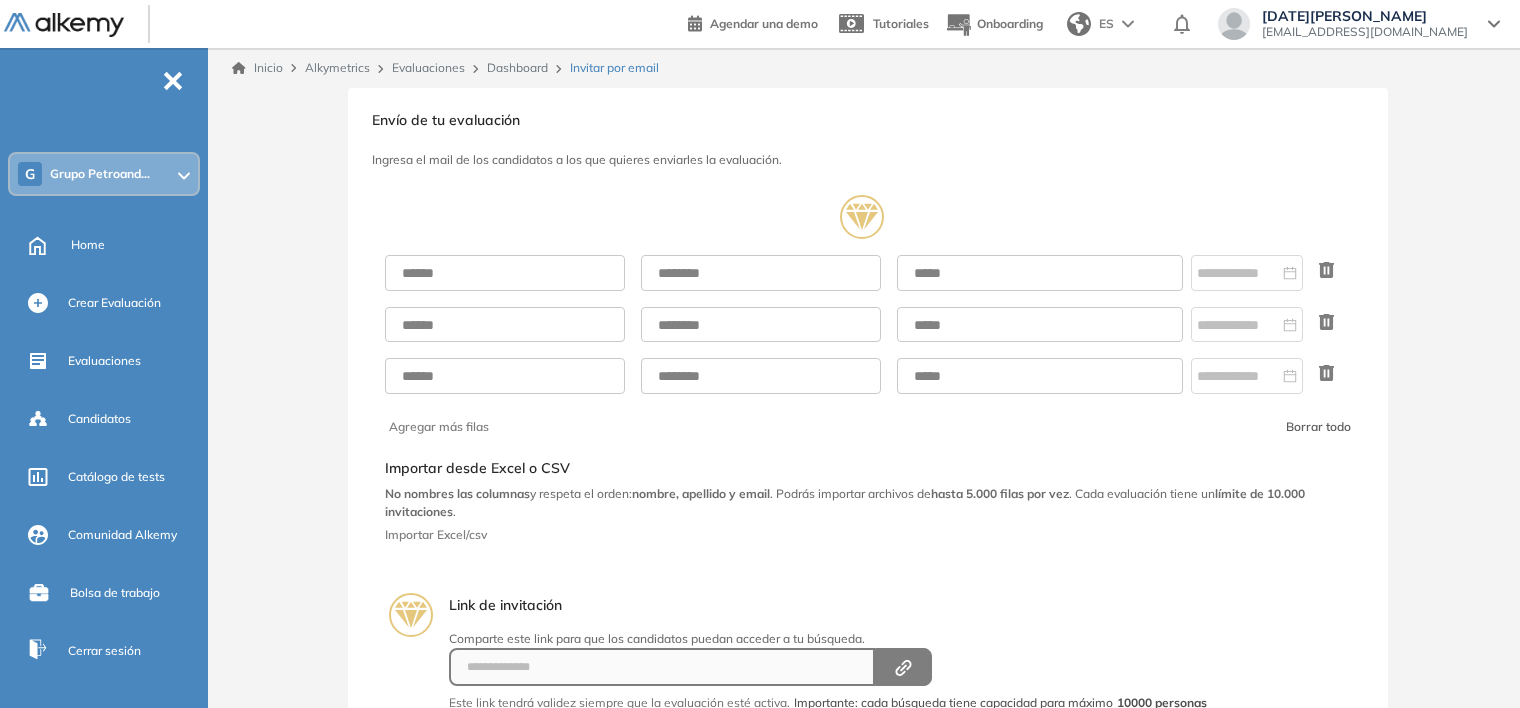 click on "Agregar más filas Borrar todo Selecciona el documento que quieres importar Agregar Importar desde Excel o CSV No nombres las columnas  y respeta el orden:  nombre, apellido y email . Podrás importar archivos de  hasta 5.000 filas por vez . Cada evaluación tiene un  límite de 10.000 invitaciones . Importar Excel/csv" at bounding box center (868, 374) 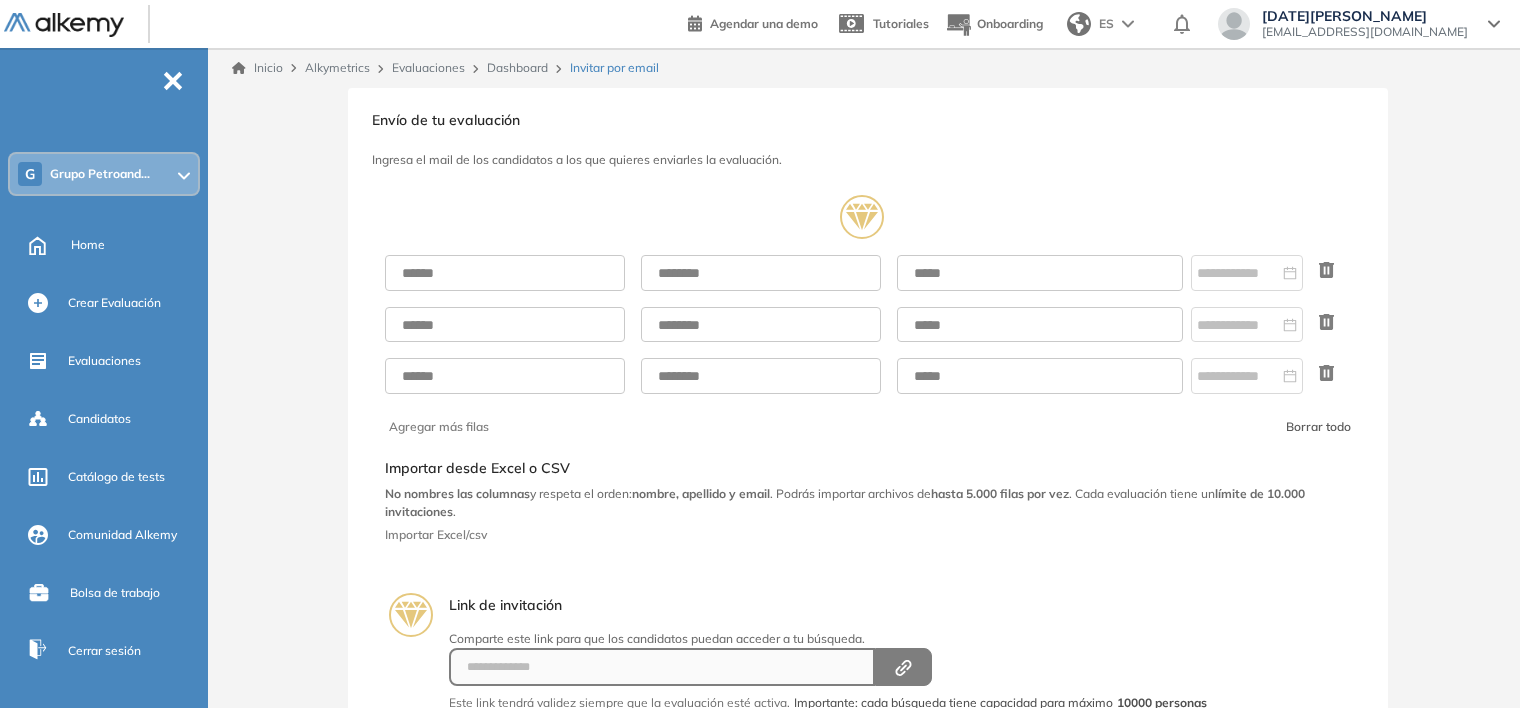 click on "Agregar más filas Borrar todo Selecciona el documento que quieres importar Agregar Importar desde Excel o CSV No nombres las columnas  y respeta el orden:  nombre, apellido y email . Podrás importar archivos de  hasta 5.000 filas por vez . Cada evaluación tiene un  límite de 10.000 invitaciones . Importar Excel/csv" at bounding box center [868, 374] 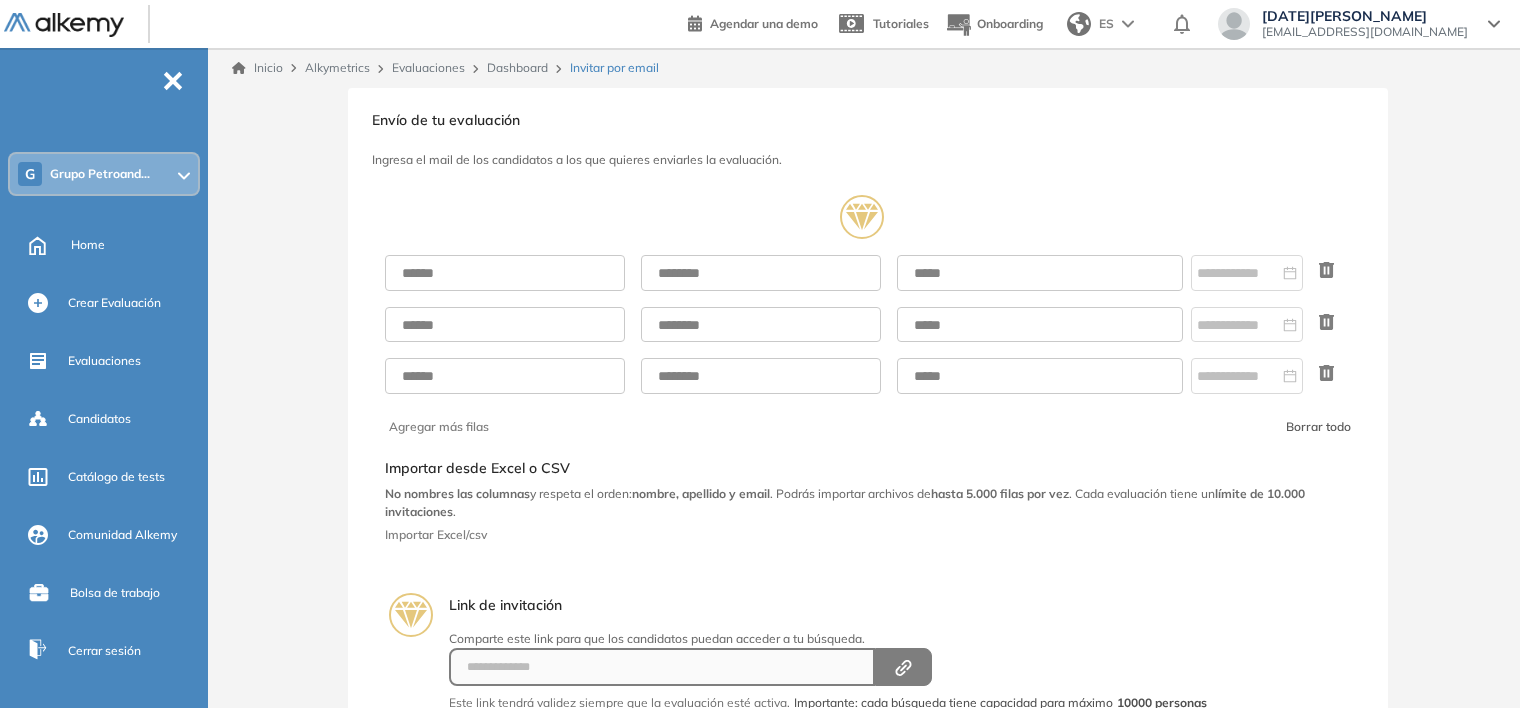 click on "Agregar más filas Borrar todo Selecciona el documento que quieres importar Agregar Importar desde Excel o CSV No nombres las columnas  y respeta el orden:  nombre, apellido y email . Podrás importar archivos de  hasta 5.000 filas por vez . Cada evaluación tiene un  límite de 10.000 invitaciones . Importar Excel/csv" at bounding box center [868, 374] 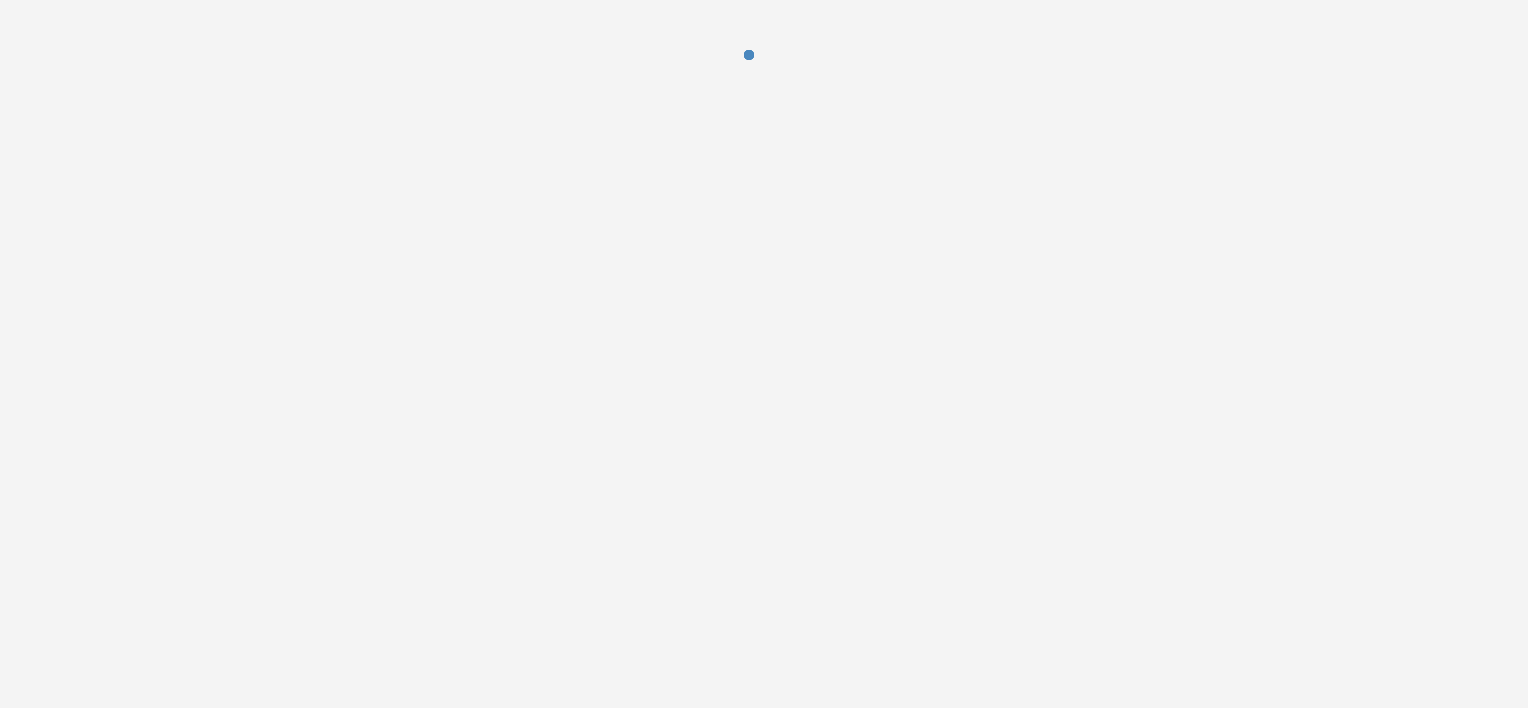 scroll, scrollTop: 0, scrollLeft: 0, axis: both 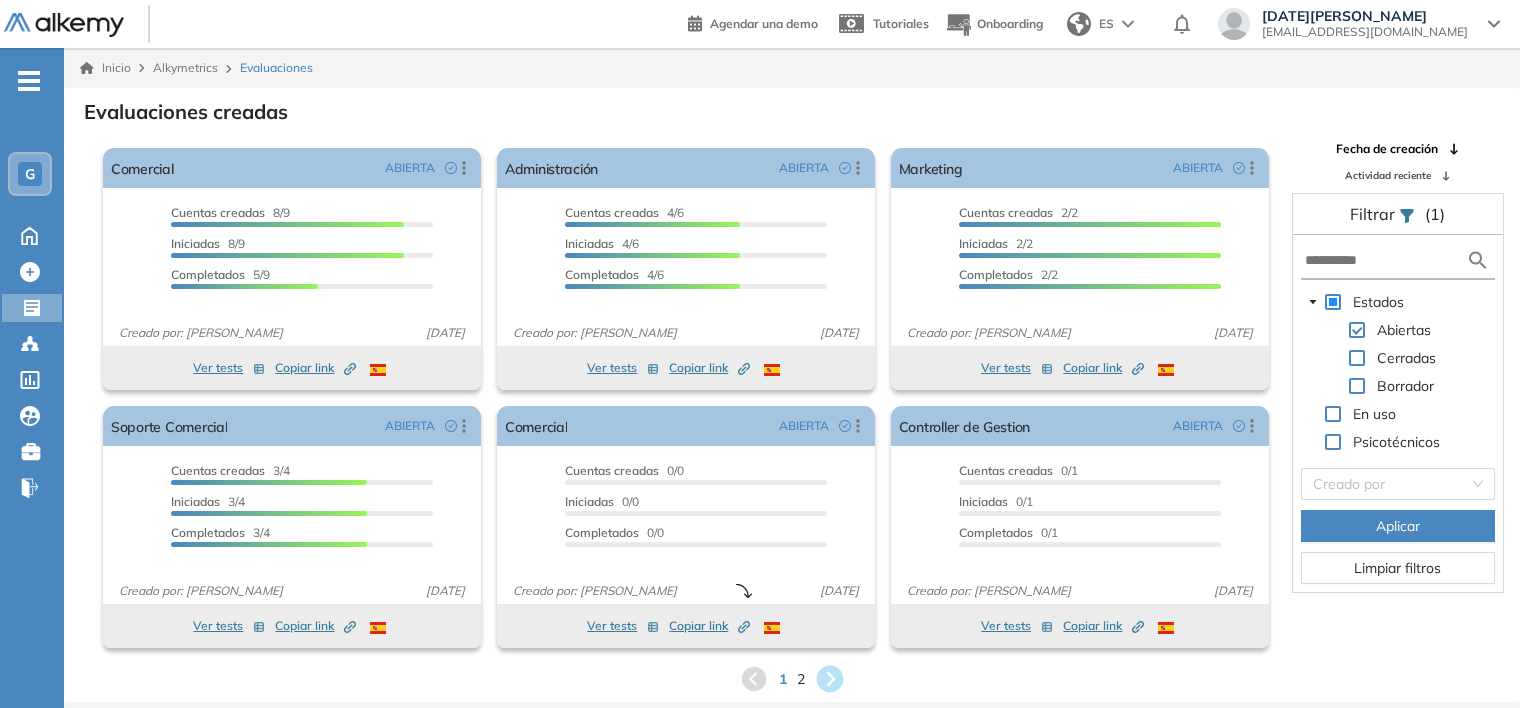 click 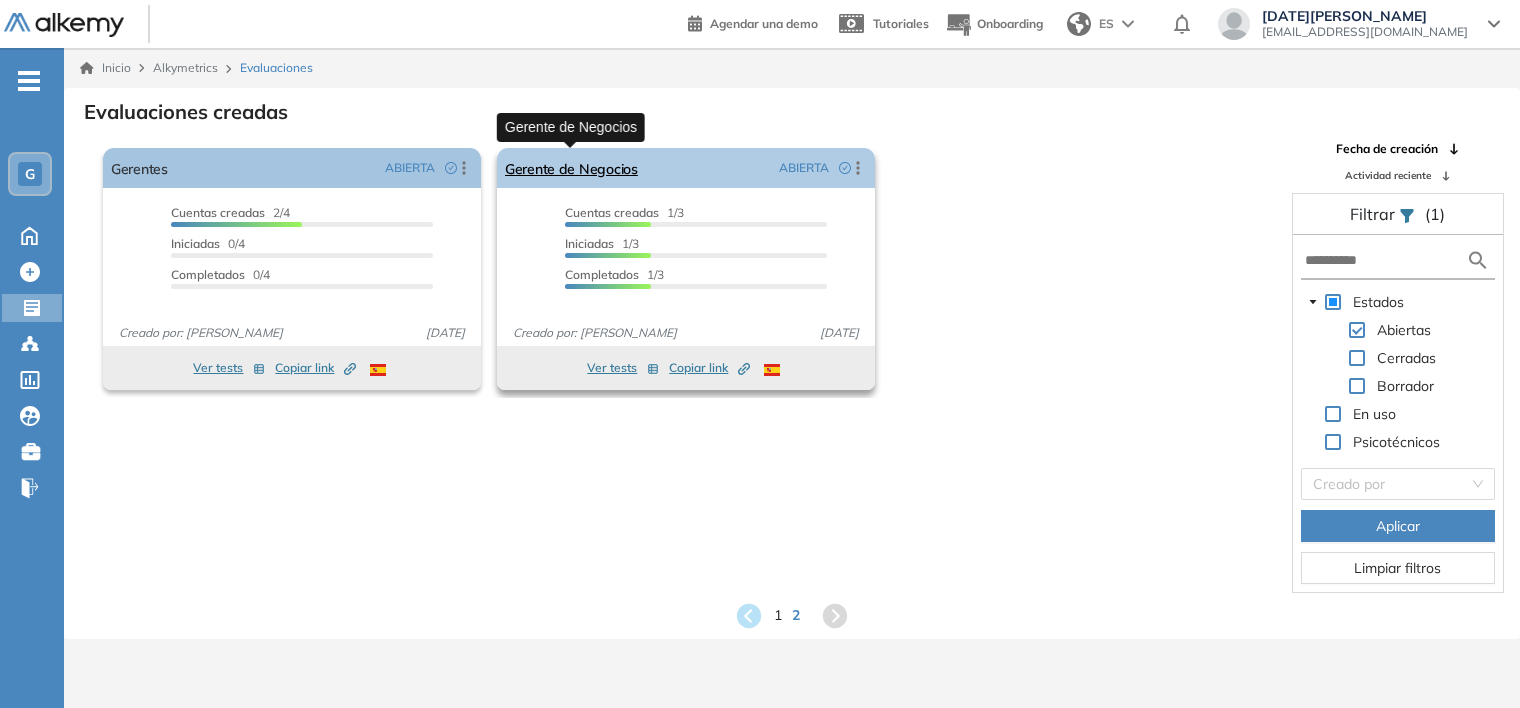click on "Gerente de Negocios" at bounding box center (571, 168) 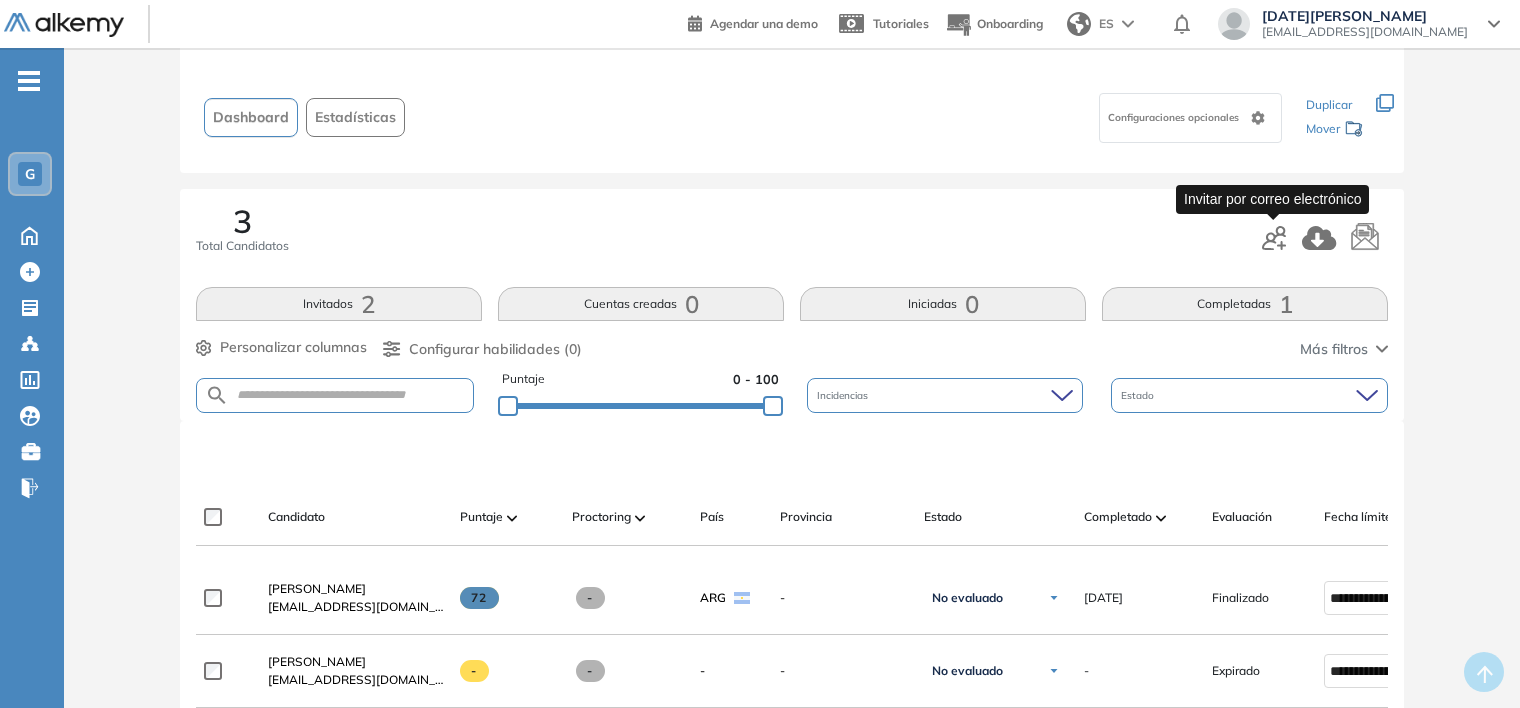 click at bounding box center [1274, 237] 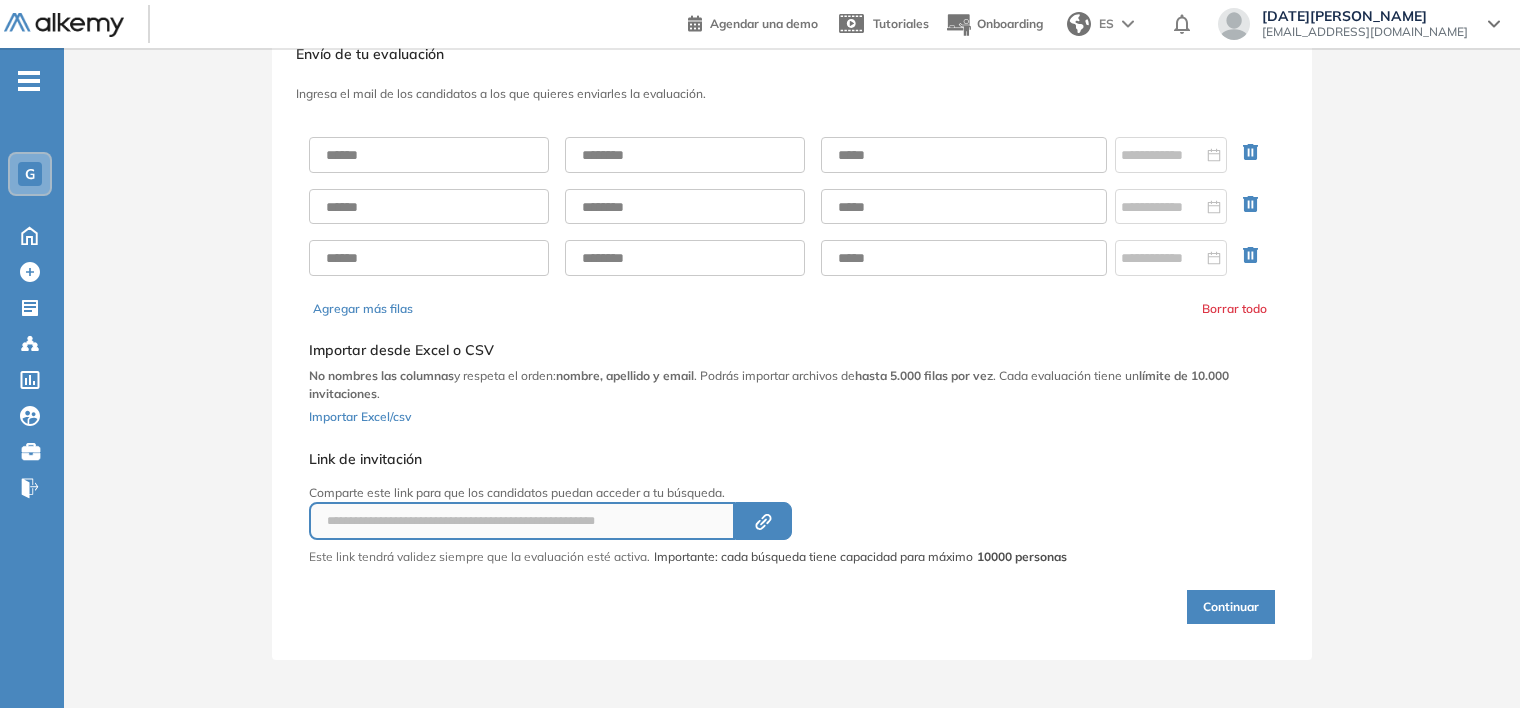 scroll, scrollTop: 64, scrollLeft: 0, axis: vertical 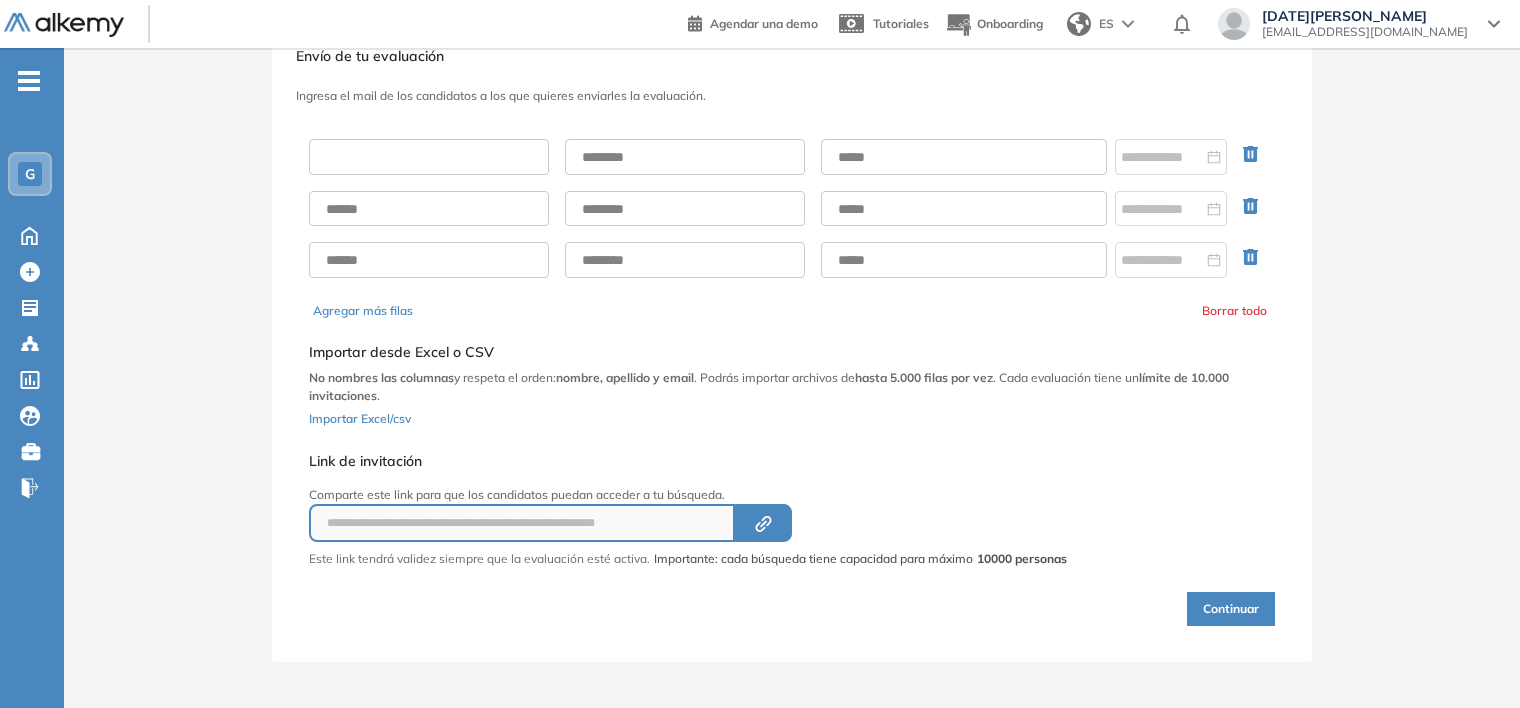 click at bounding box center [429, 157] 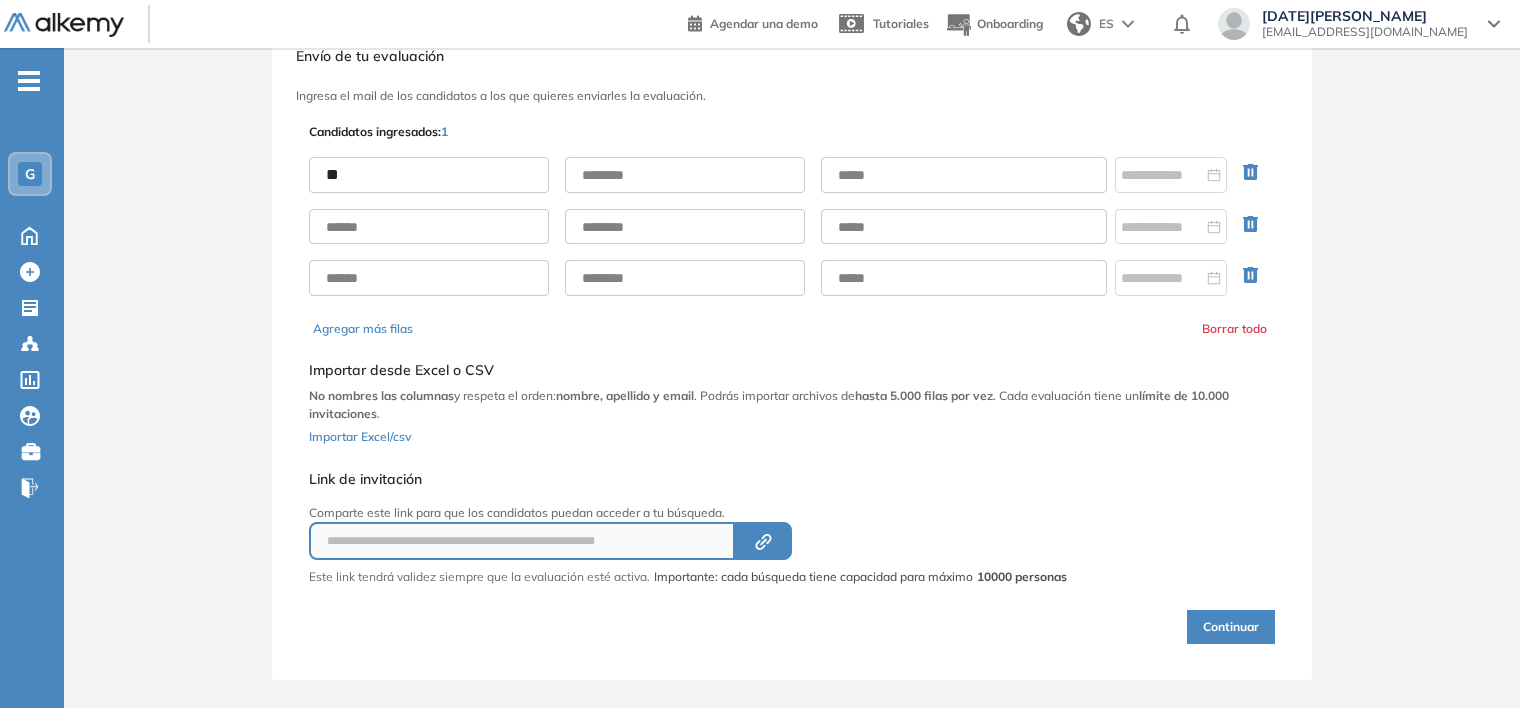 type on "*" 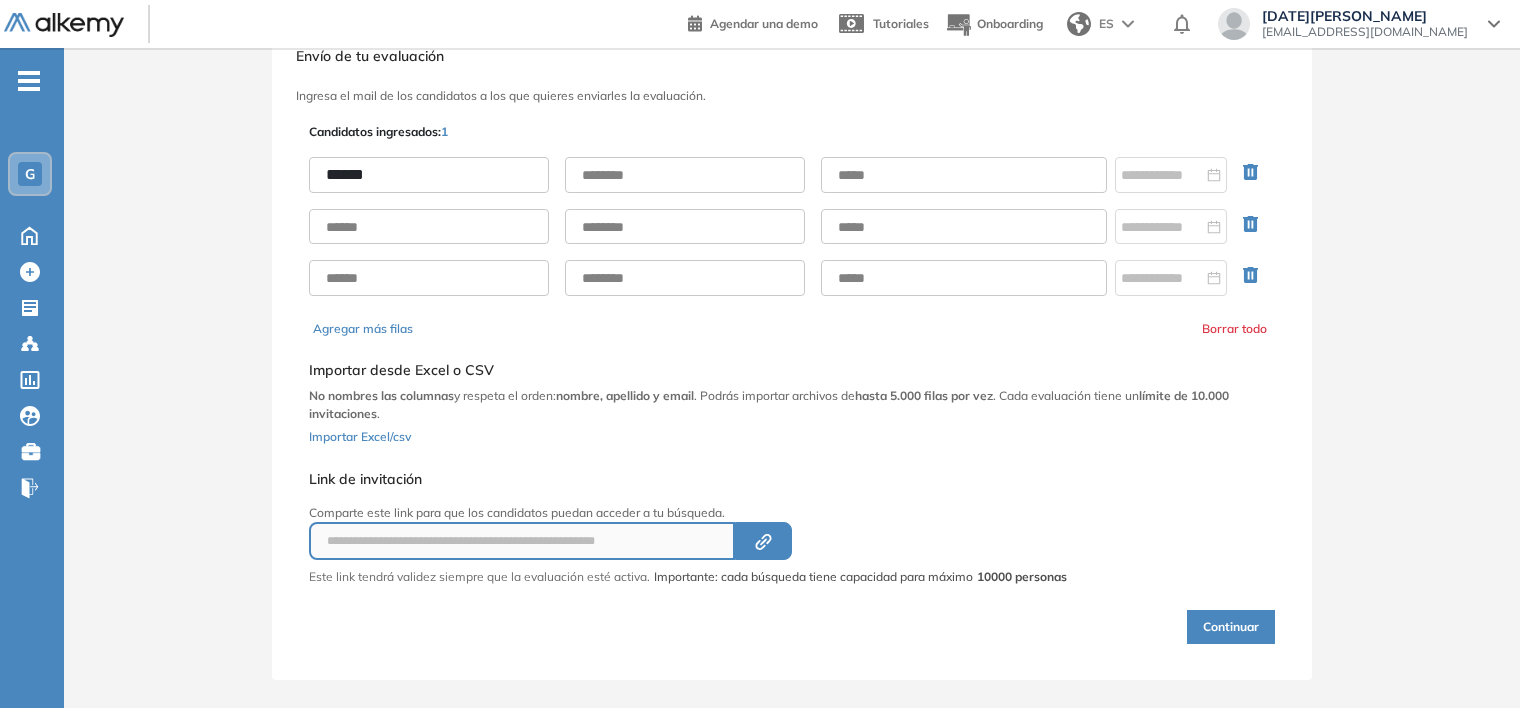type on "******" 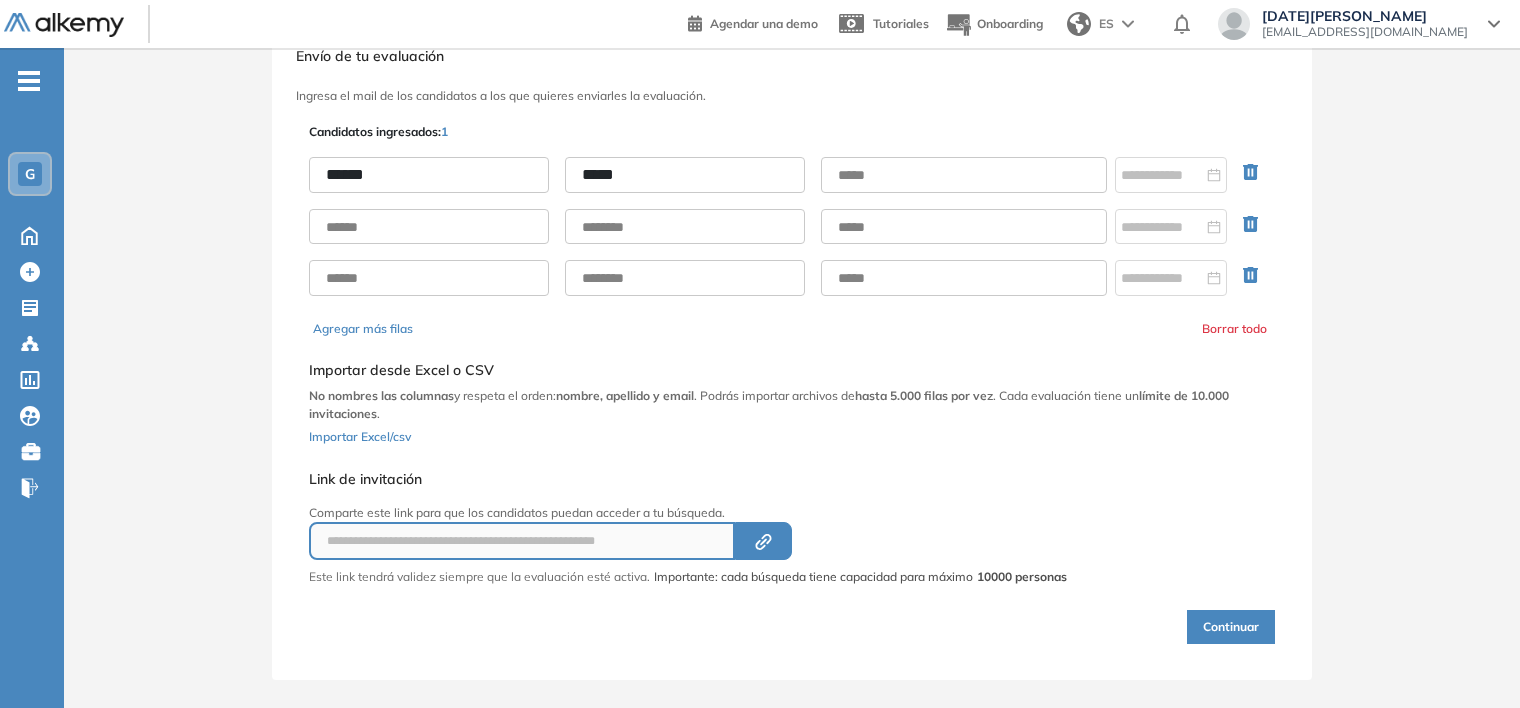 type on "*****" 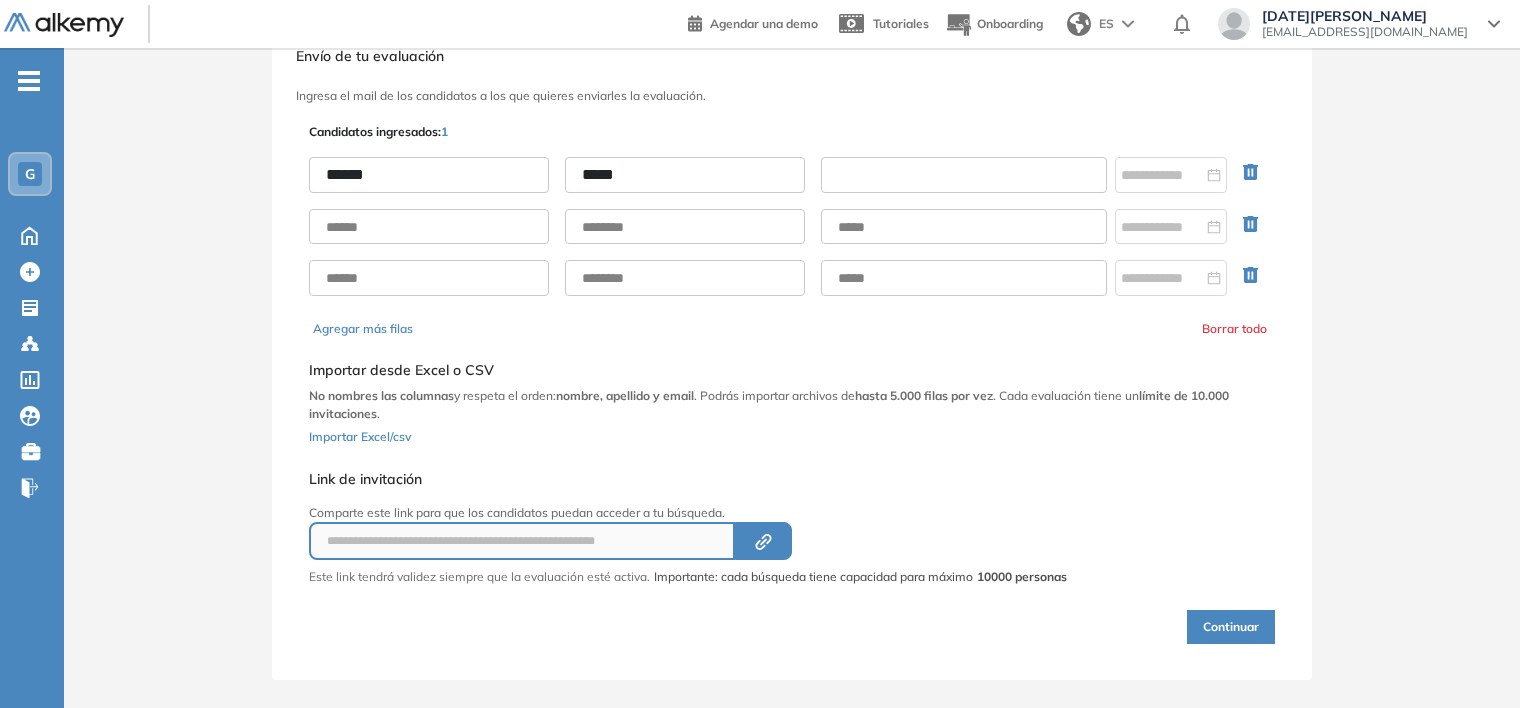 click at bounding box center [964, 175] 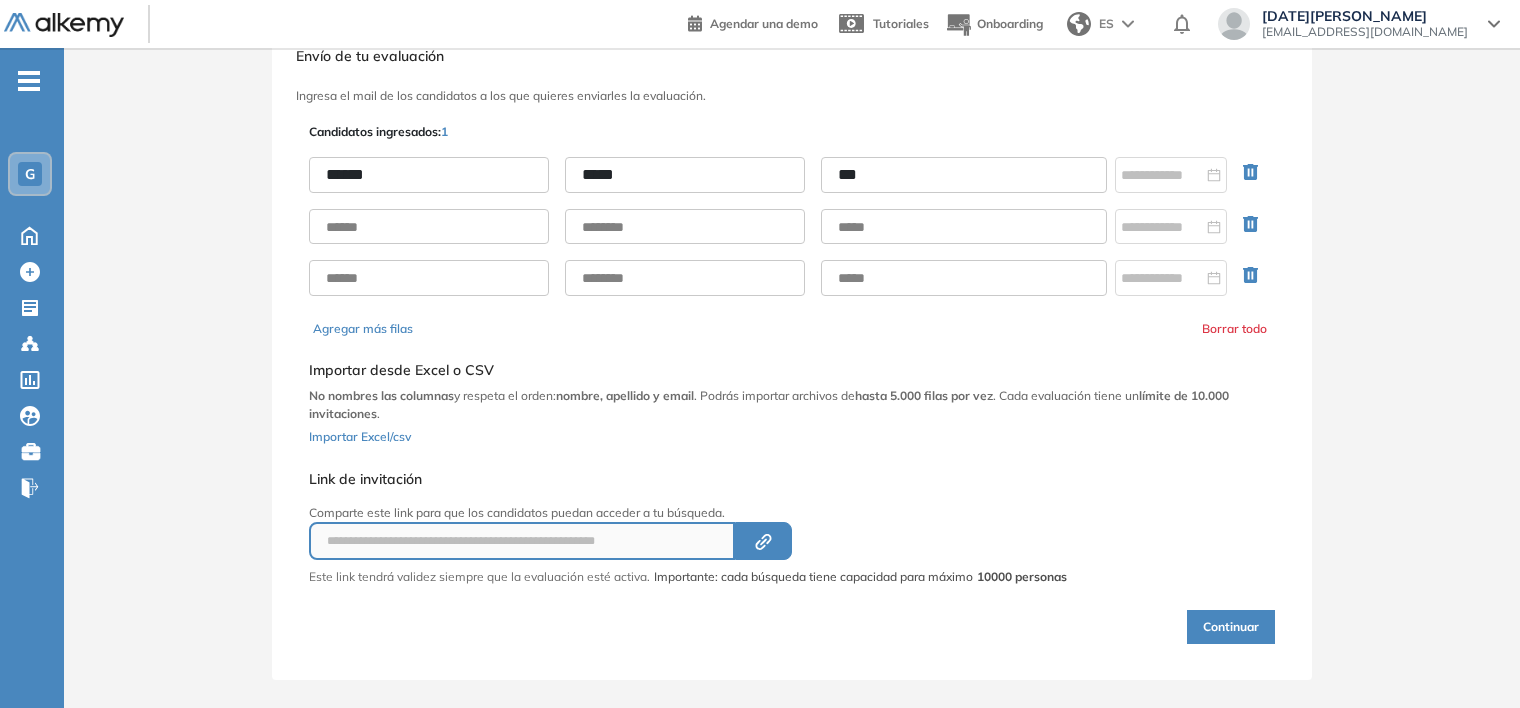 type on "**********" 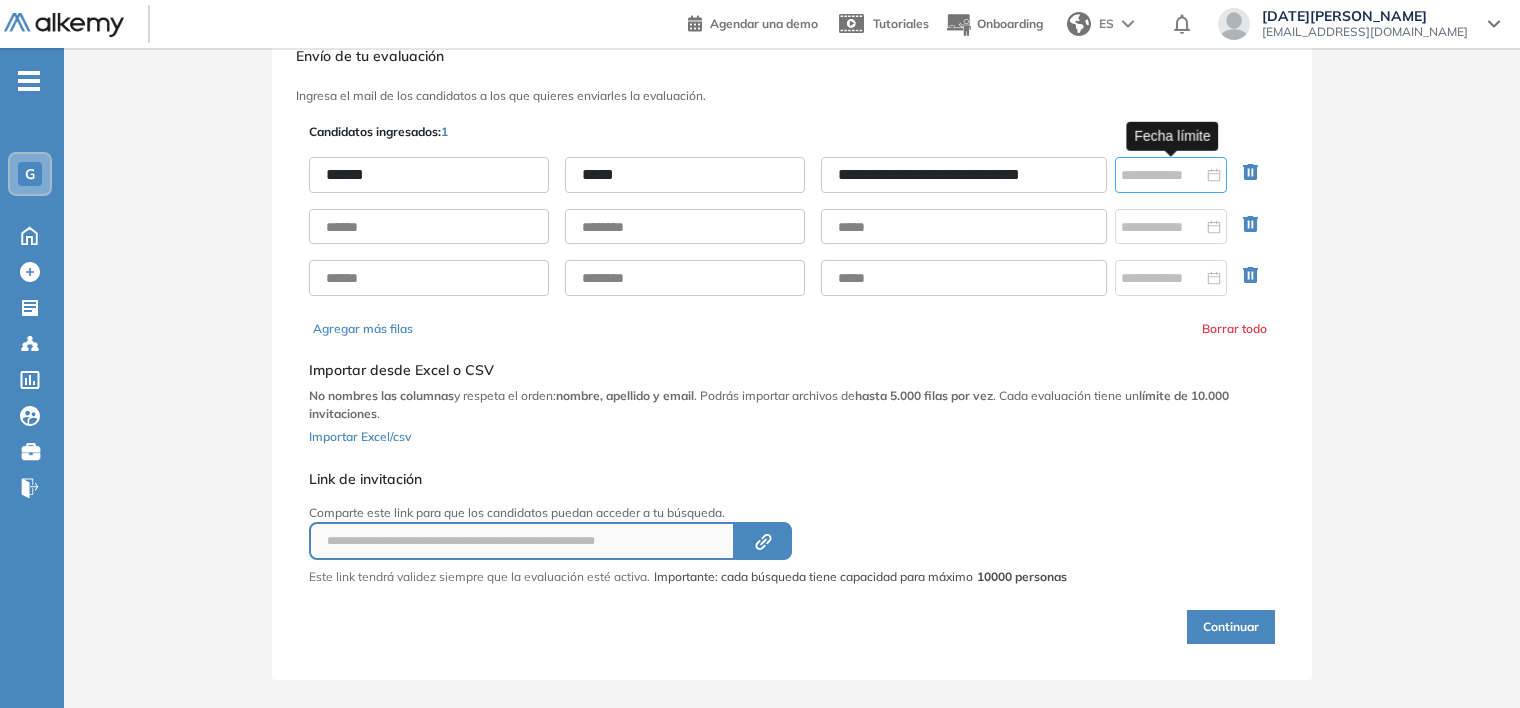 click at bounding box center (1171, 175) 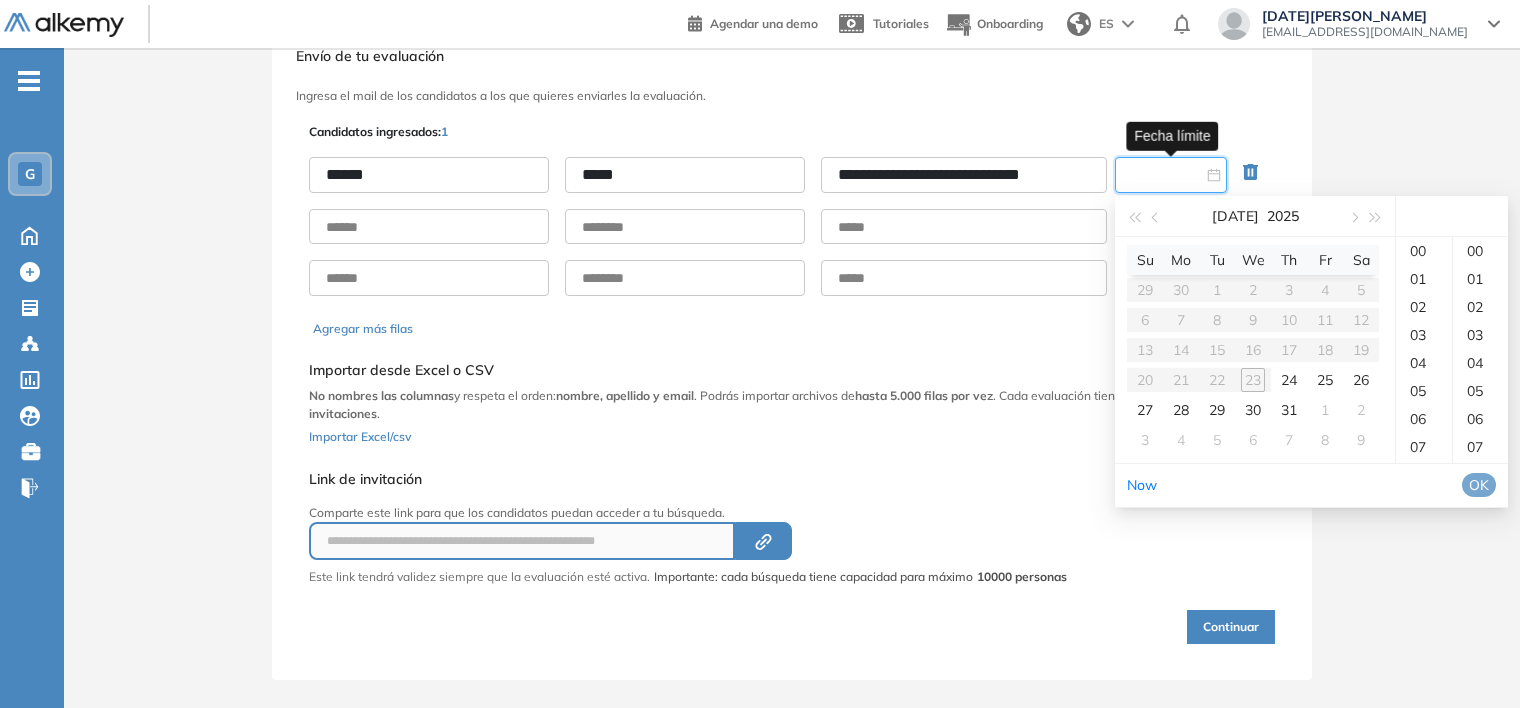 click on "Su Mo Tu We Th Fr Sa 29 30 1 2 3 4 5 6 7 8 9 10 11 12 13 14 15 16 17 18 19 20 21 22 23 24 25 26 27 28 29 30 31 1 2 3 4 5 6 7 8 9" at bounding box center (1253, 350) 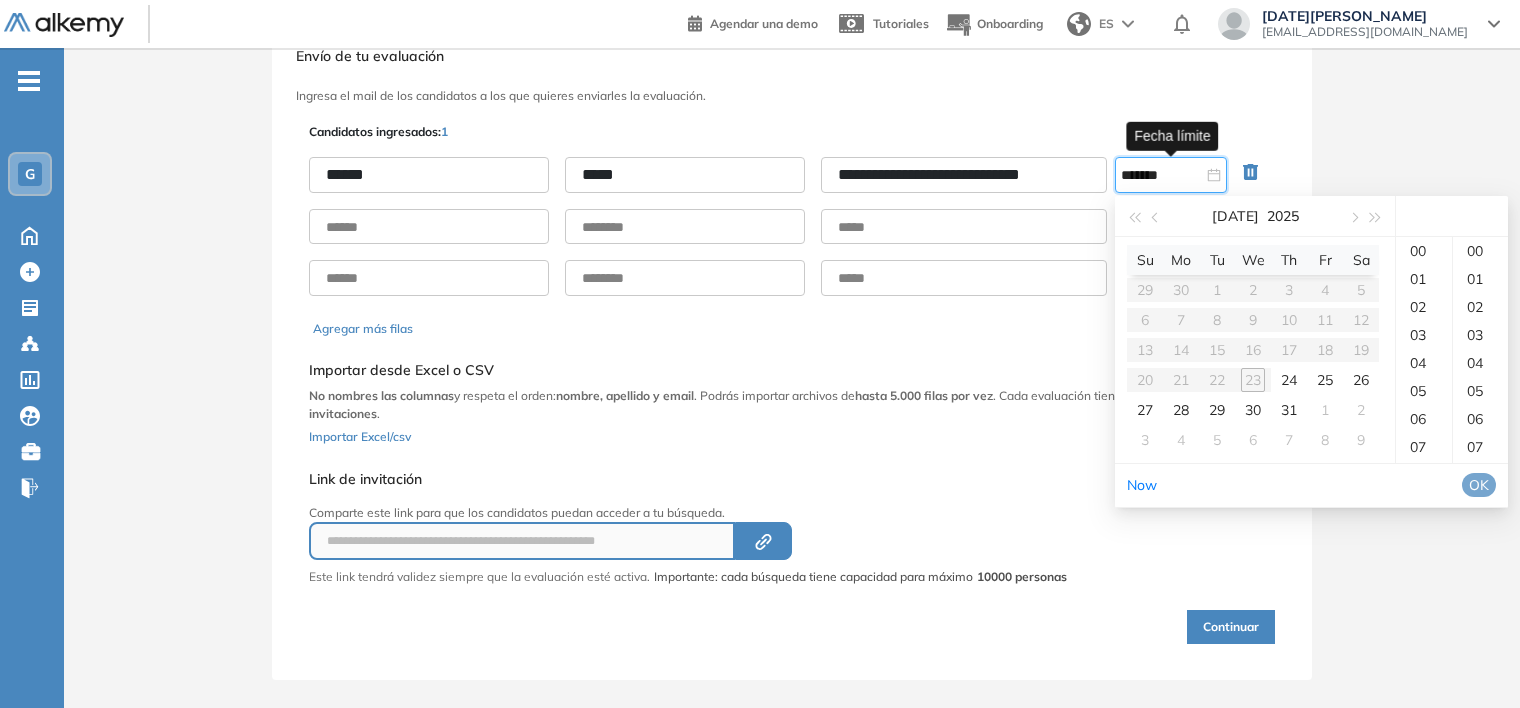 type on "********" 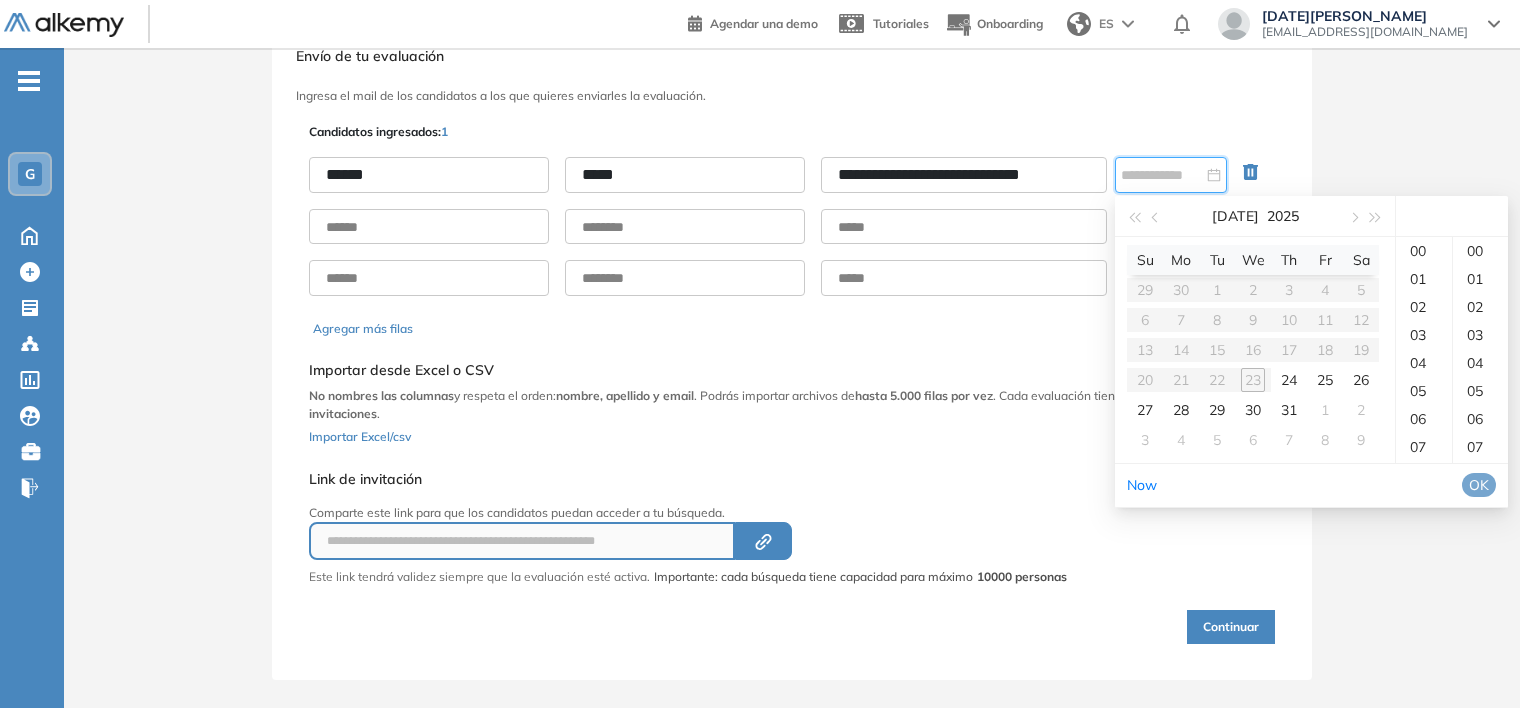 click on "**********" at bounding box center [792, 383] 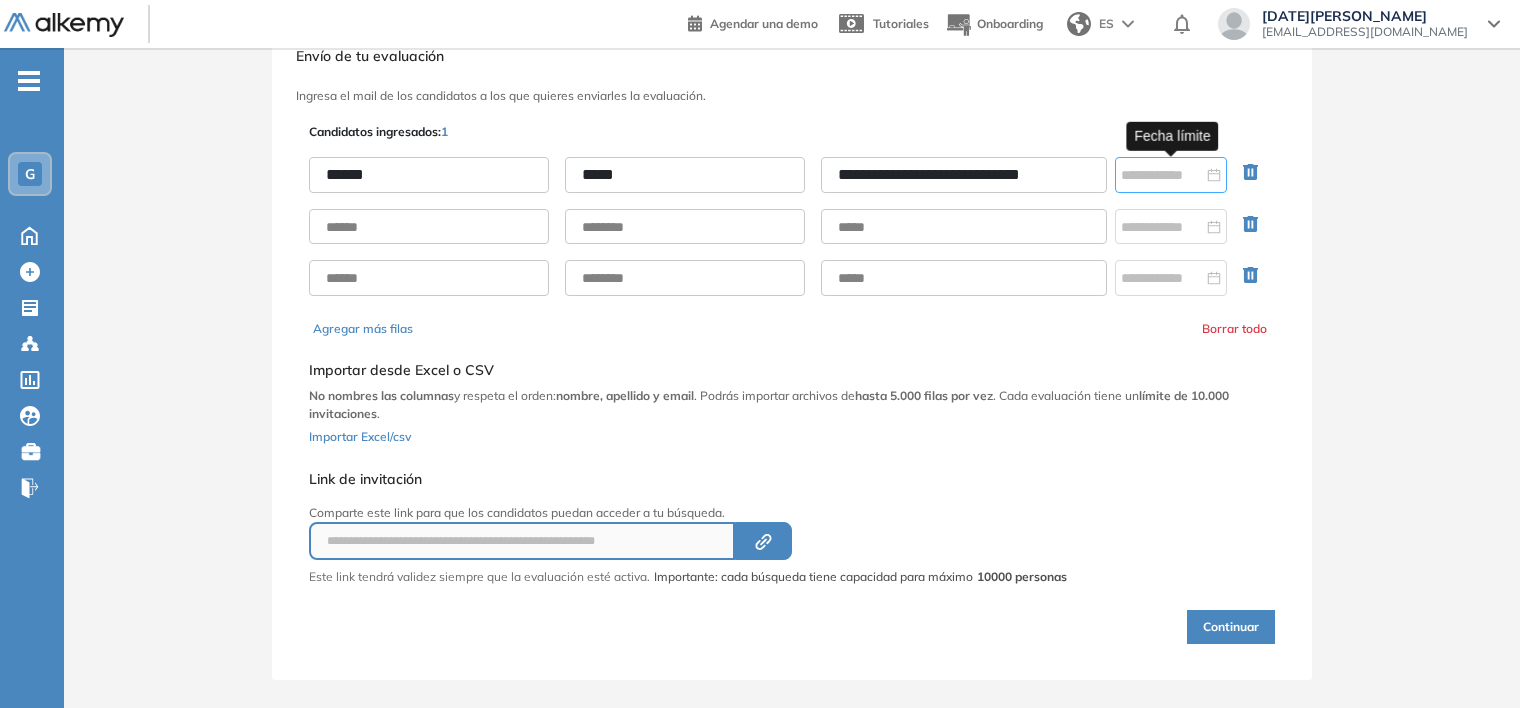 click at bounding box center (1171, 175) 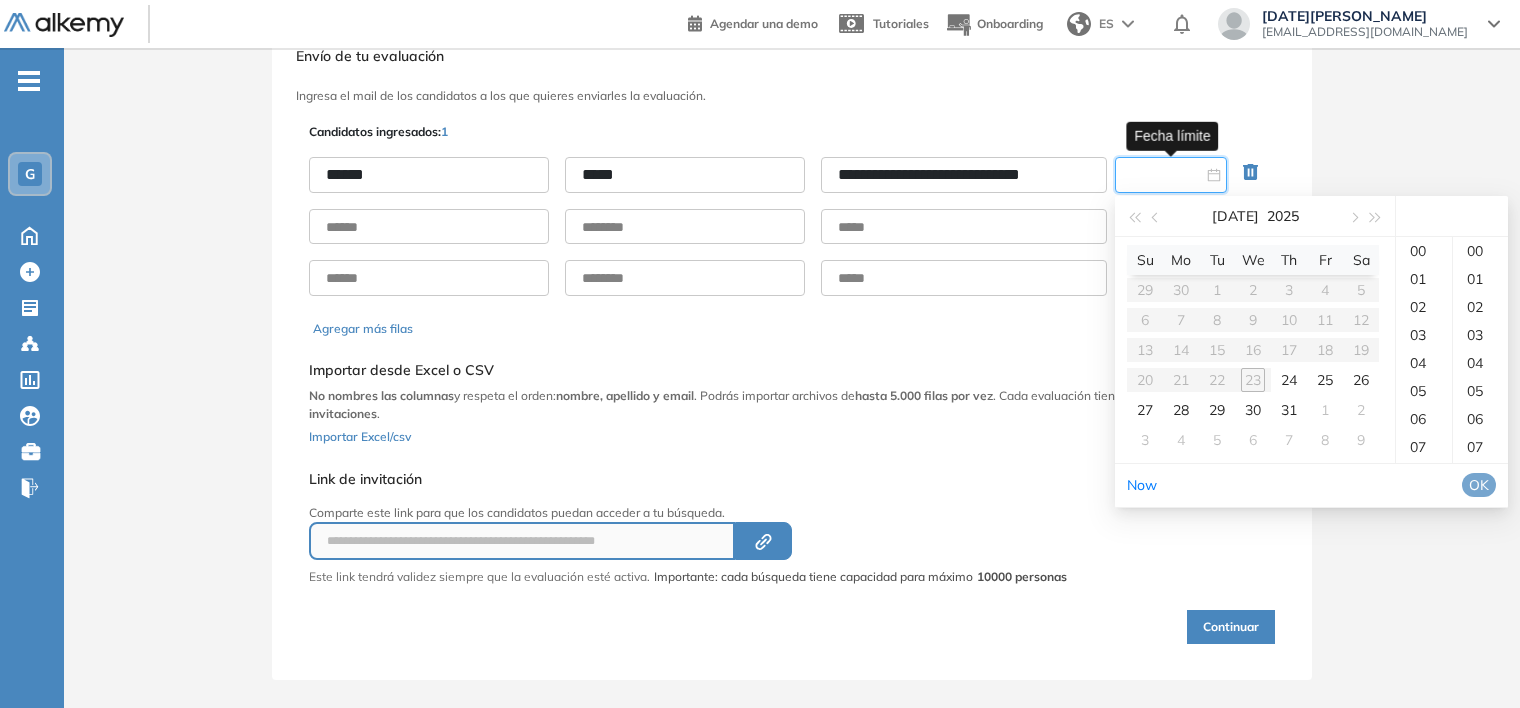 click on "Su Mo Tu We Th Fr Sa 29 30 1 2 3 4 5 6 7 8 9 10 11 12 13 14 15 16 17 18 19 20 21 22 23 24 25 26 27 28 29 30 31 1 2 3 4 5 6 7 8 9" at bounding box center (1253, 350) 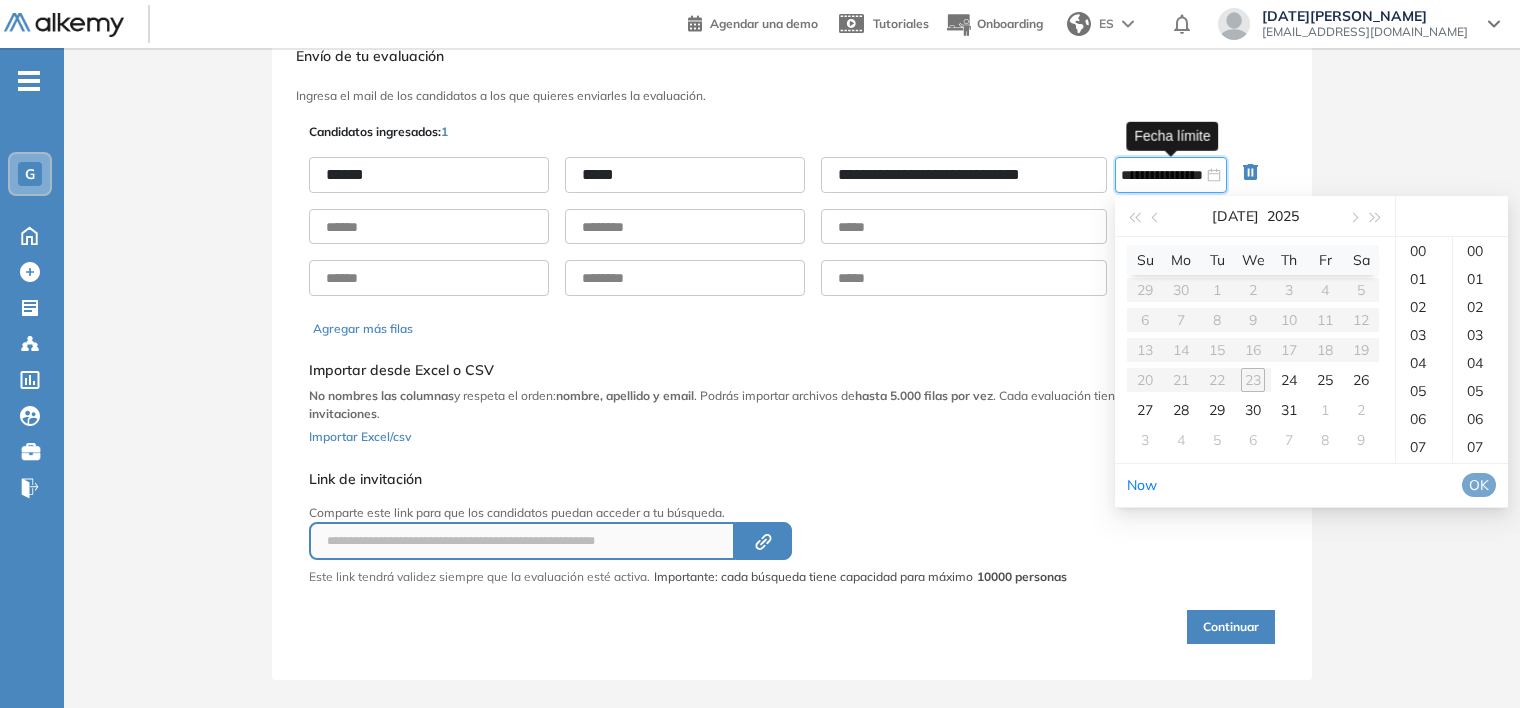 type on "**********" 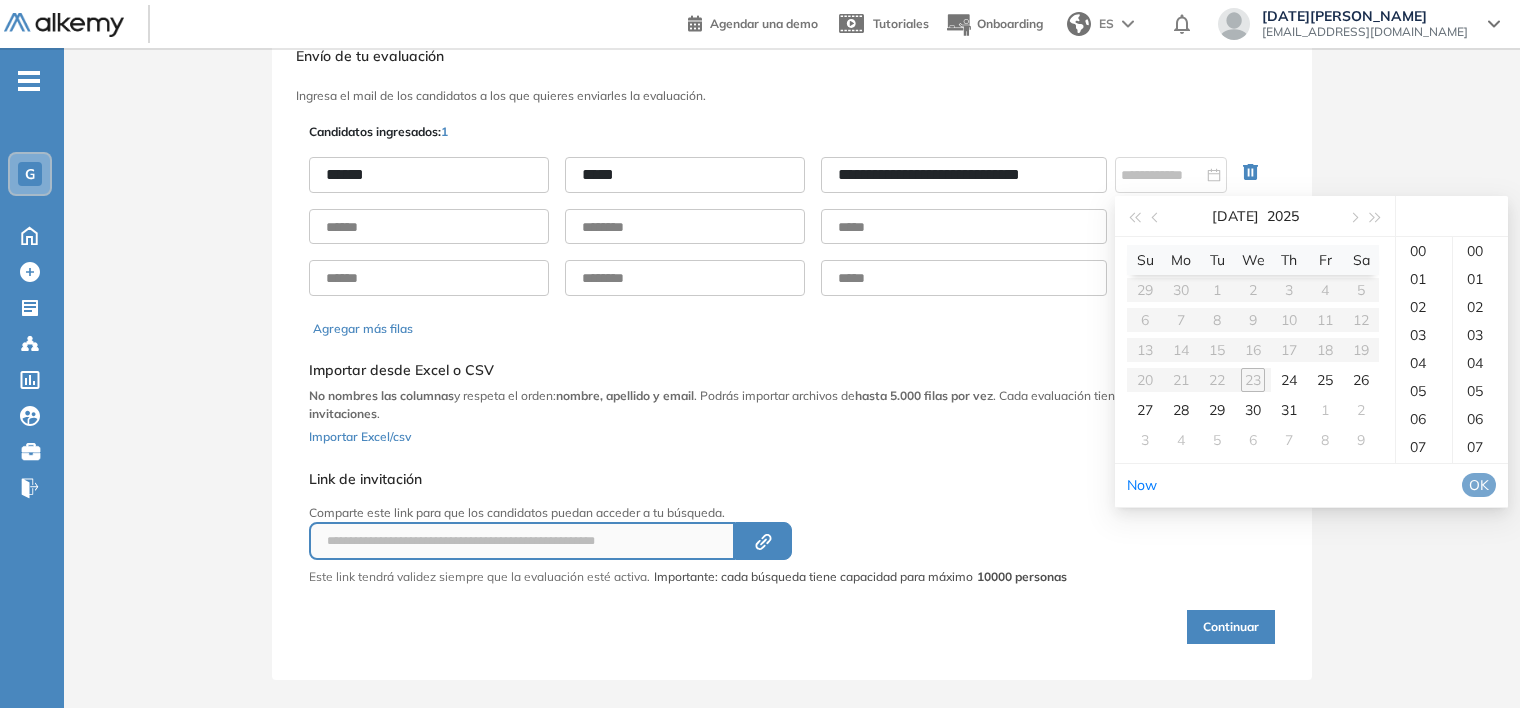 click on "**********" at bounding box center (792, 383) 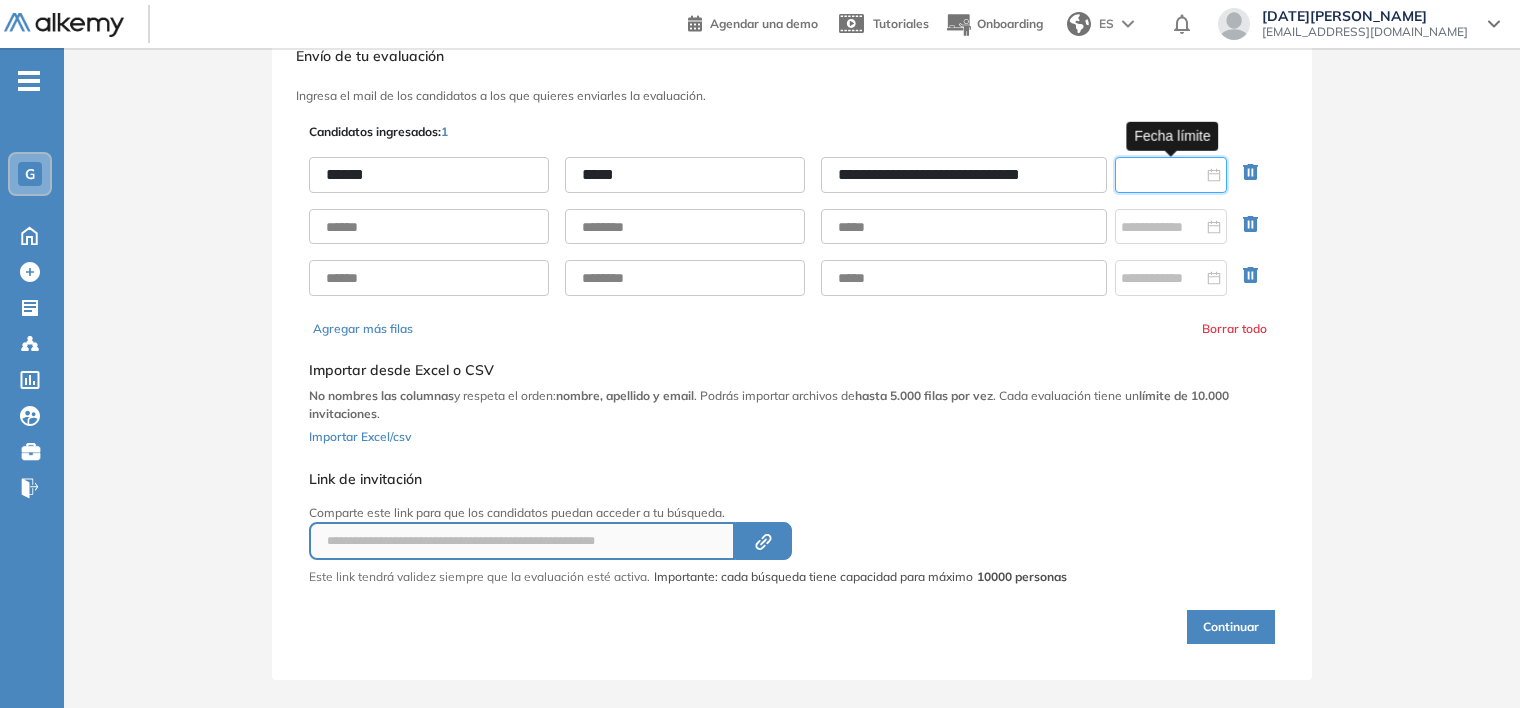 click at bounding box center [1162, 175] 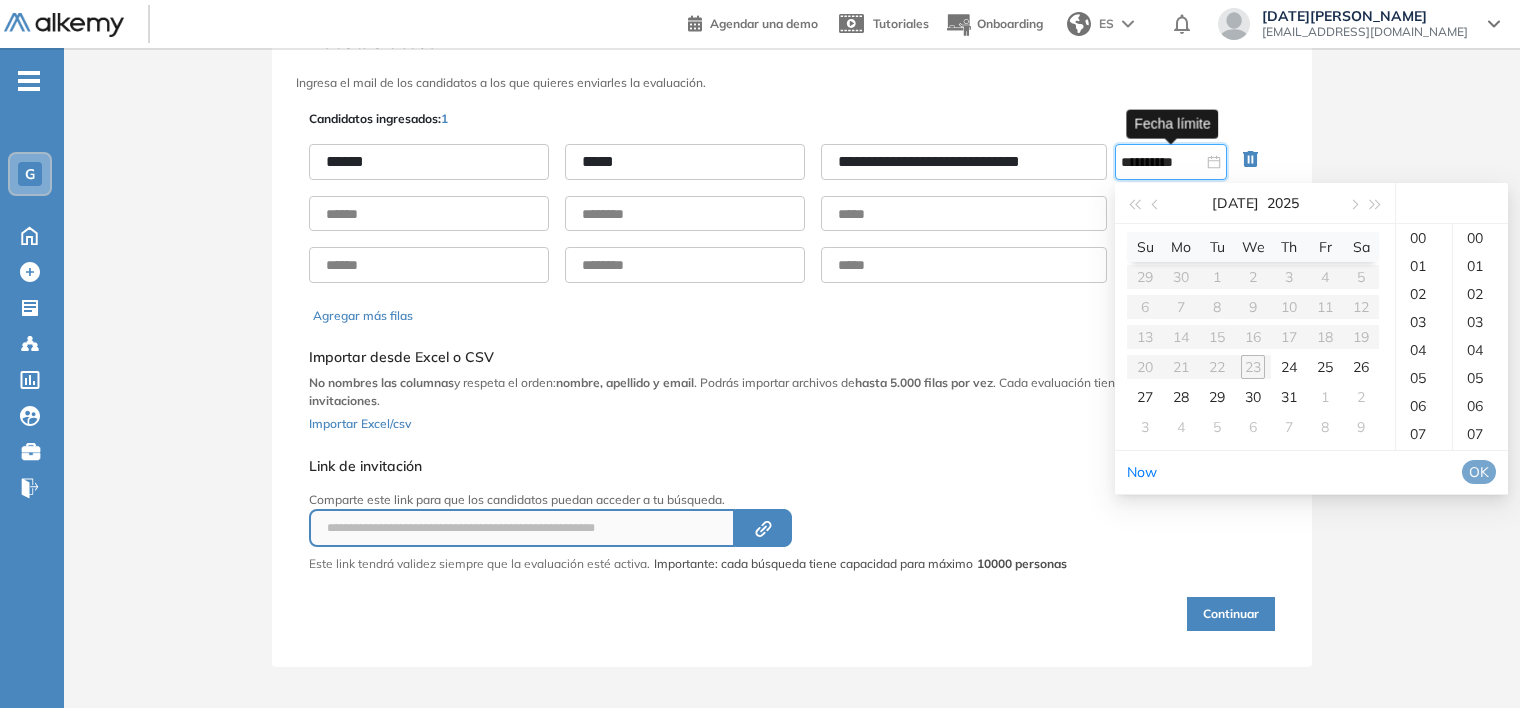 scroll, scrollTop: 81, scrollLeft: 0, axis: vertical 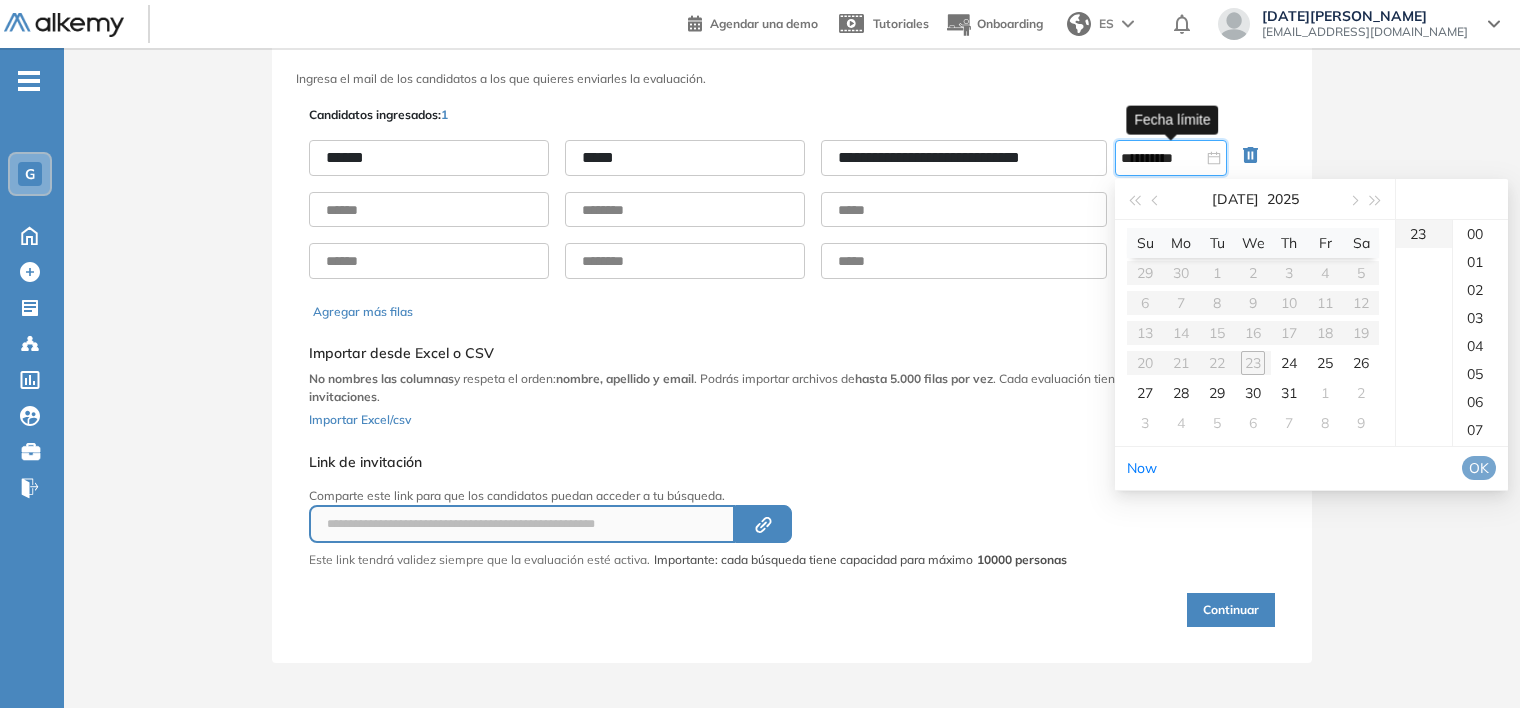 click on "23" at bounding box center (1424, 234) 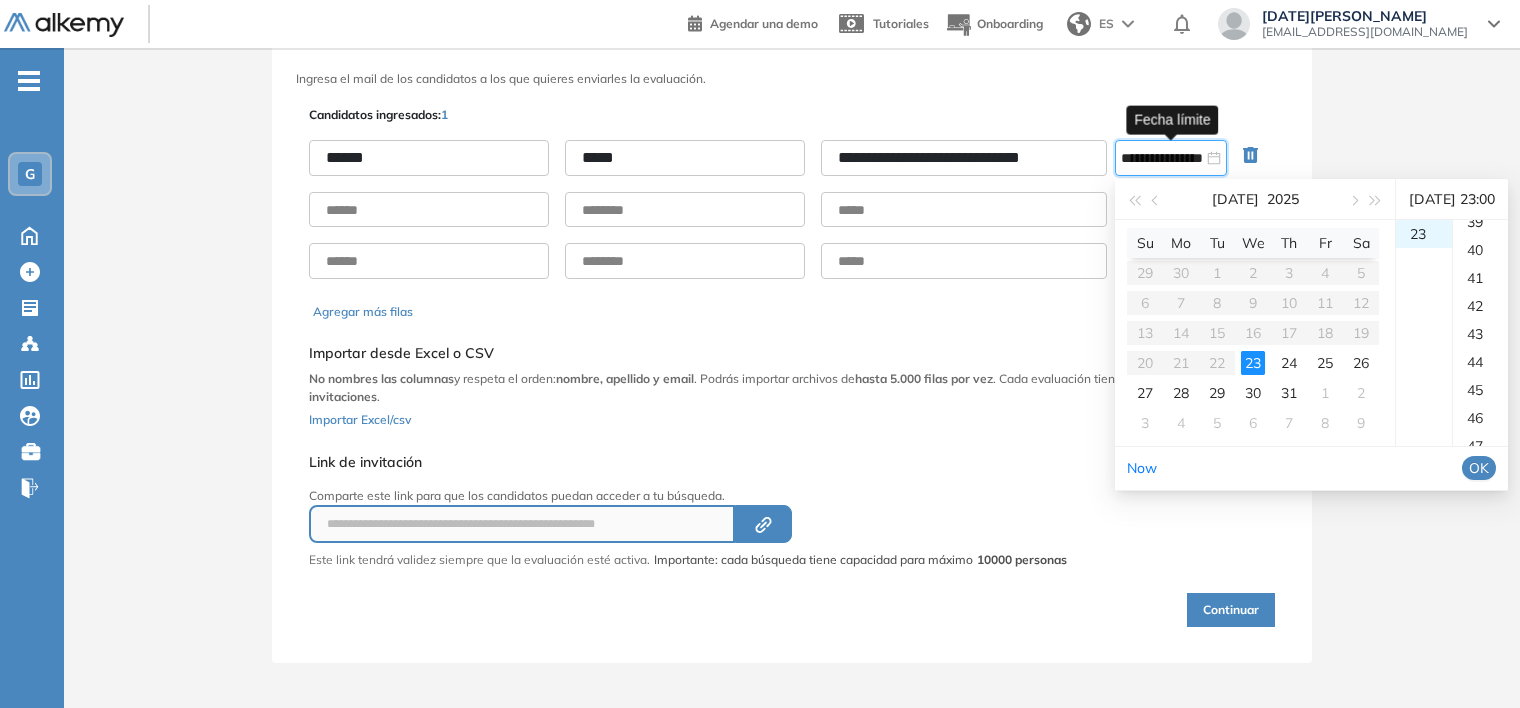 scroll, scrollTop: 1600, scrollLeft: 0, axis: vertical 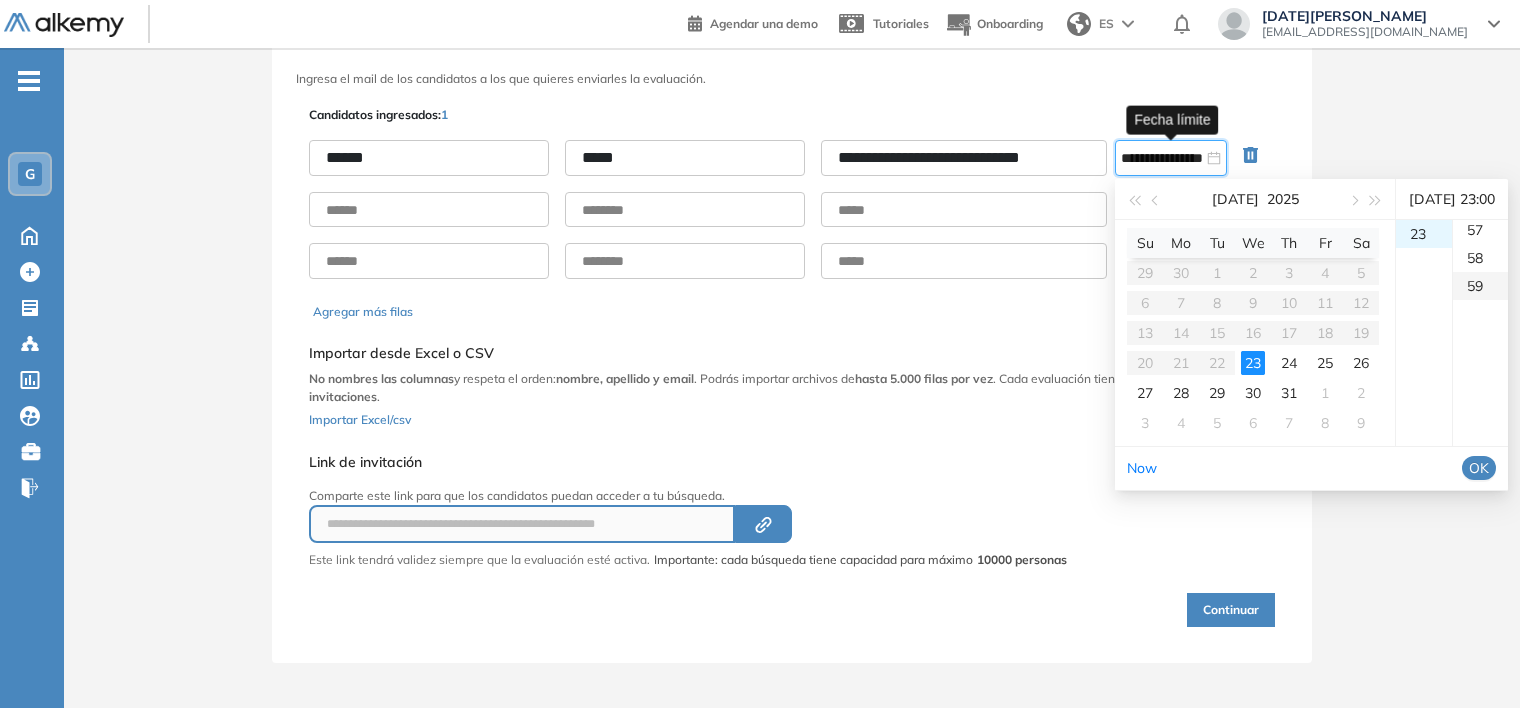 click on "59" at bounding box center (1480, 286) 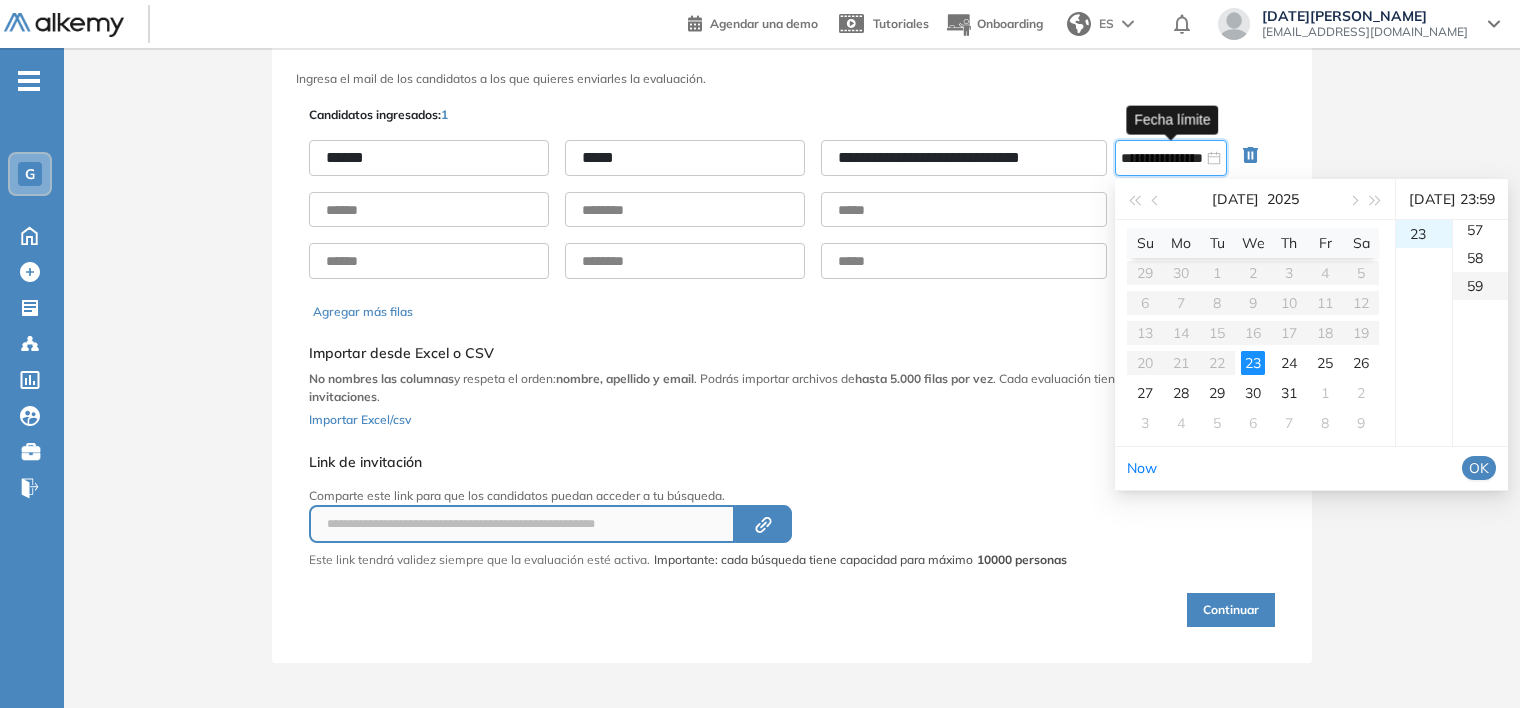 scroll, scrollTop: 1652, scrollLeft: 0, axis: vertical 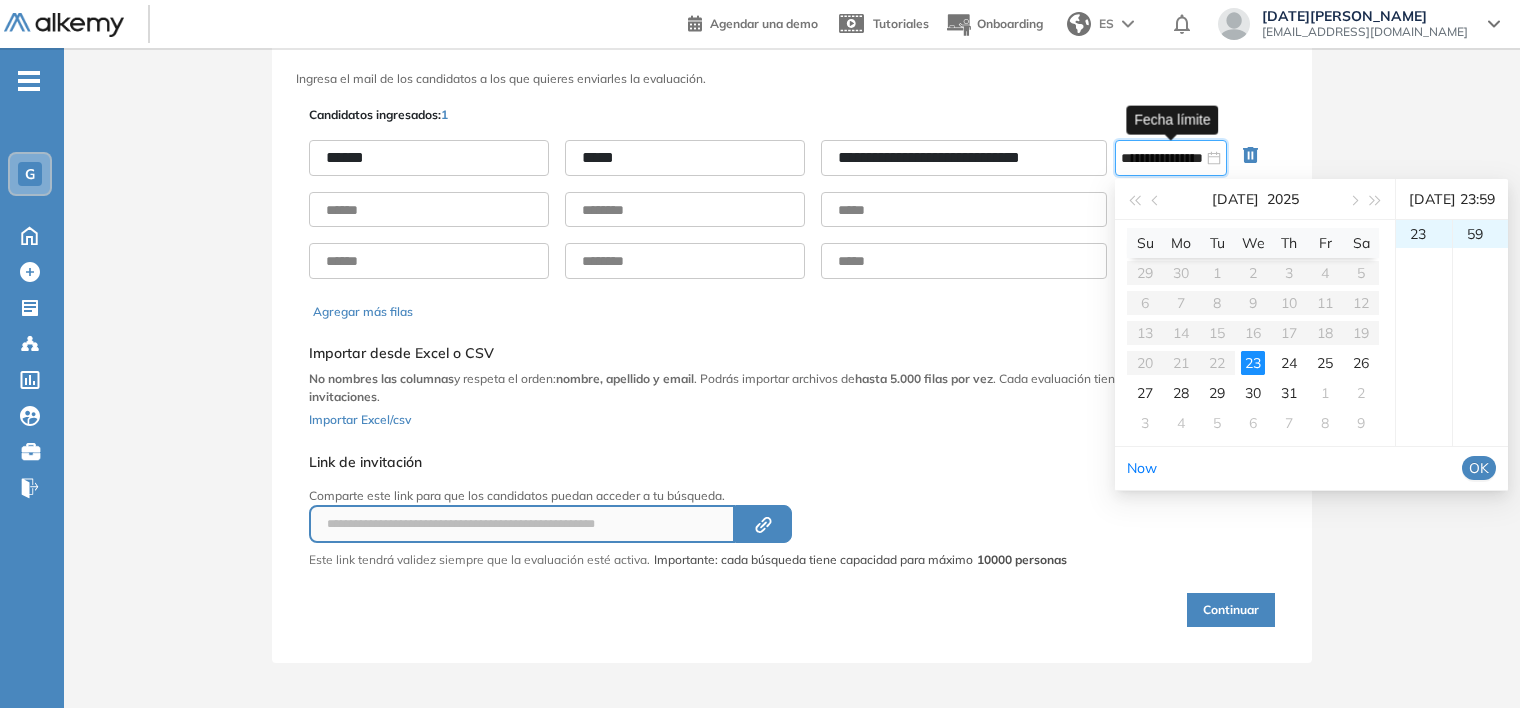 click on "OK" at bounding box center [1479, 468] 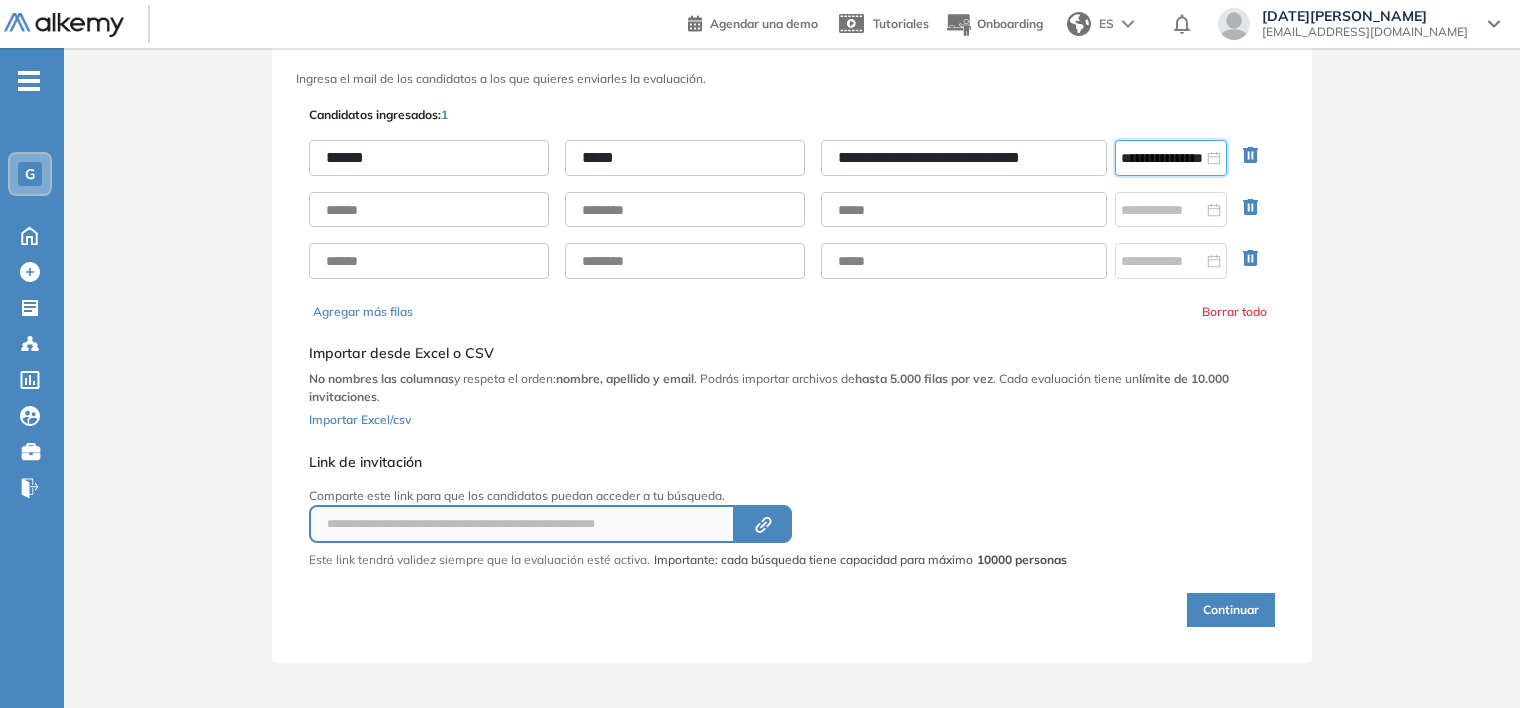 type on "**********" 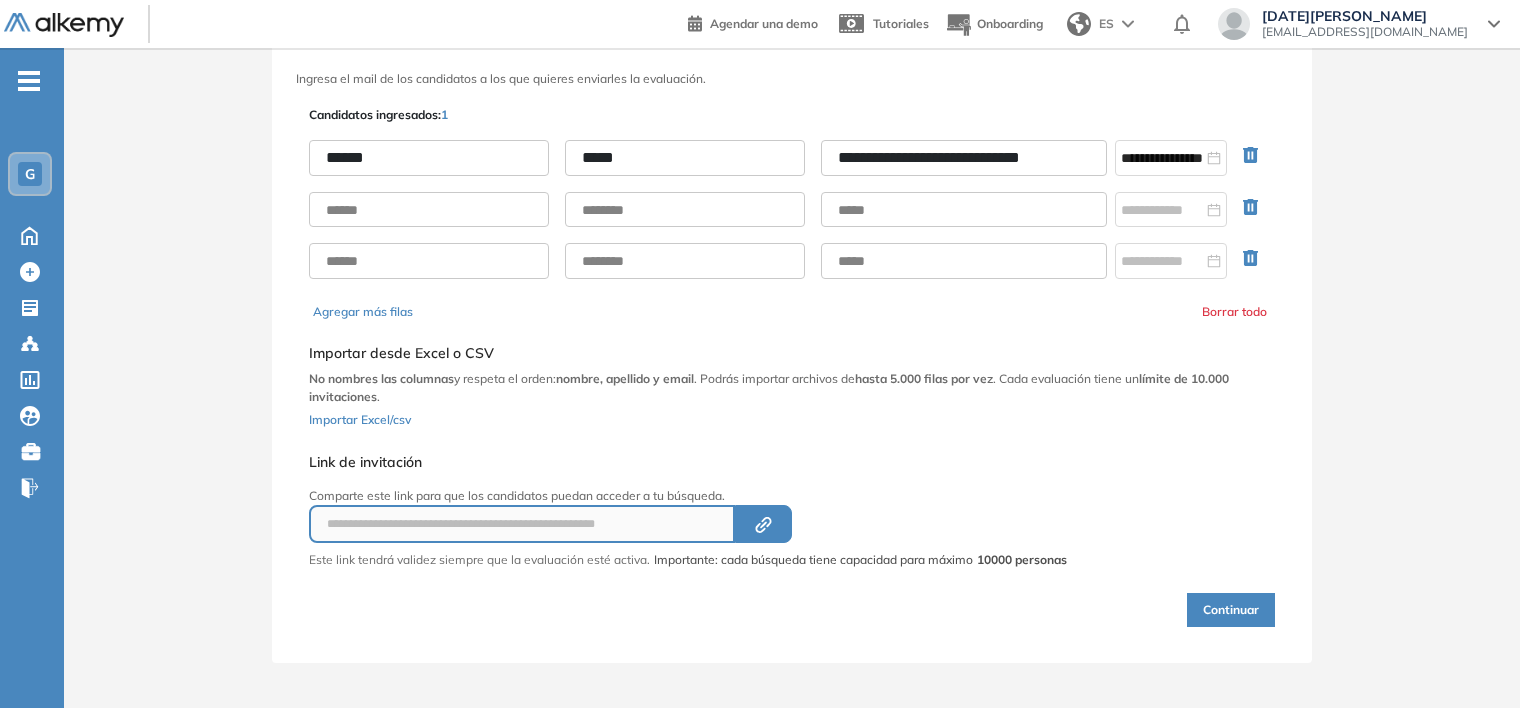 click on "Continuar" at bounding box center (1231, 610) 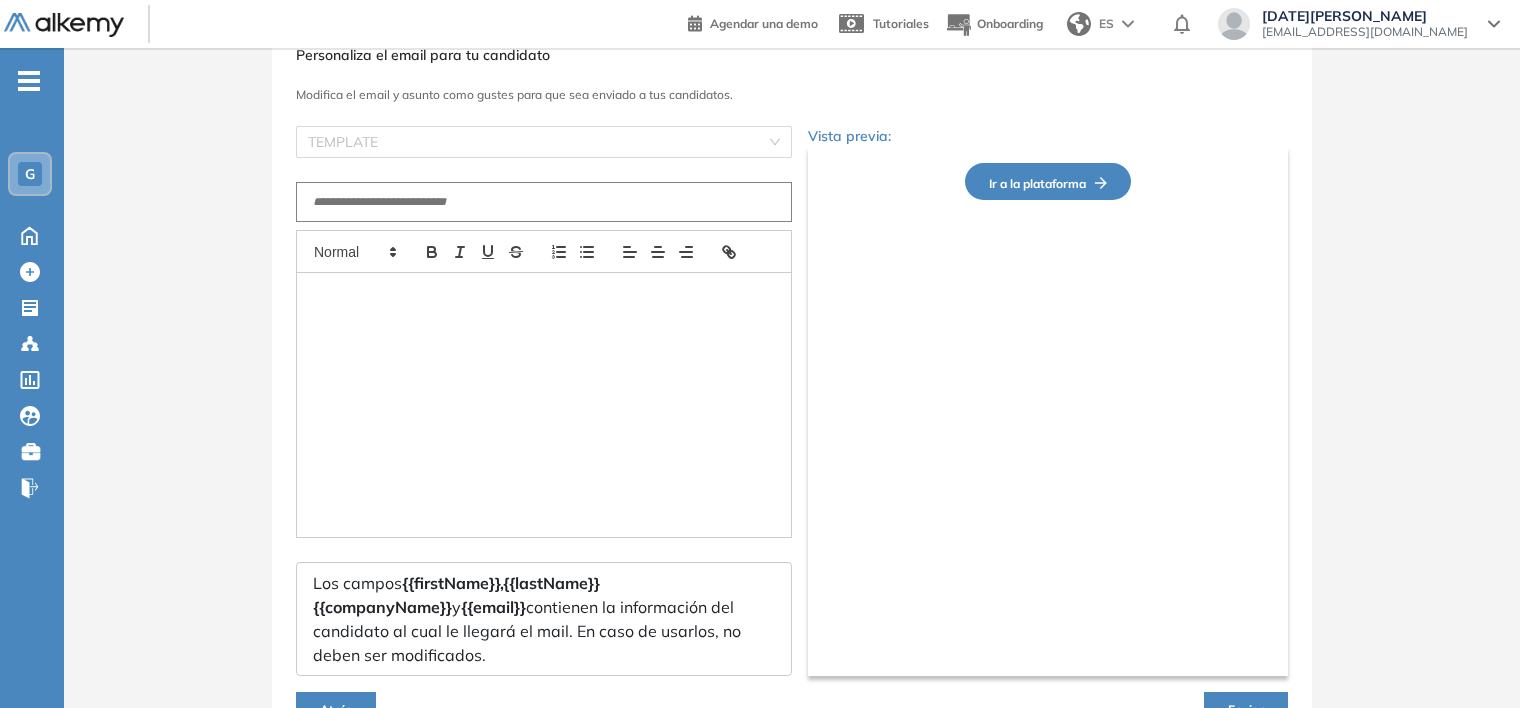 type on "**********" 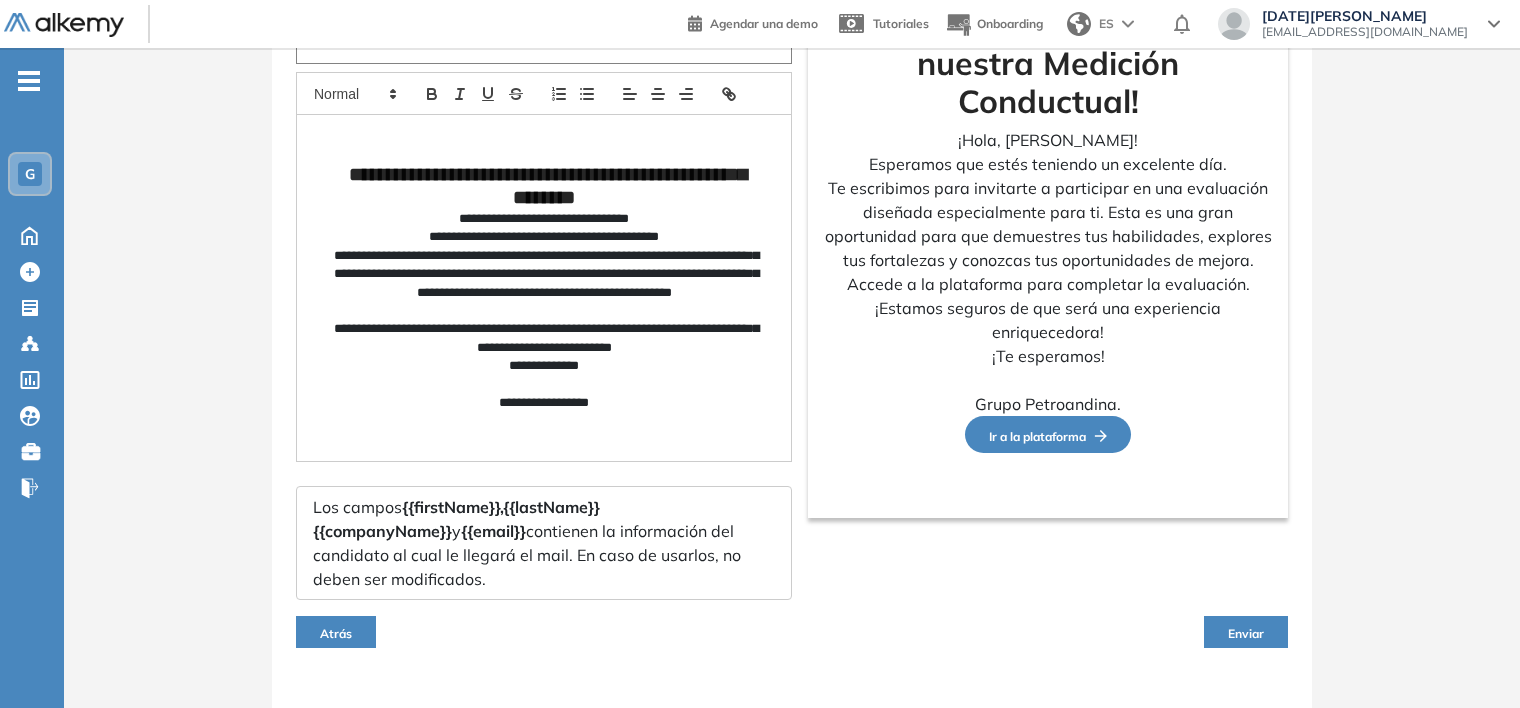 scroll, scrollTop: 250, scrollLeft: 0, axis: vertical 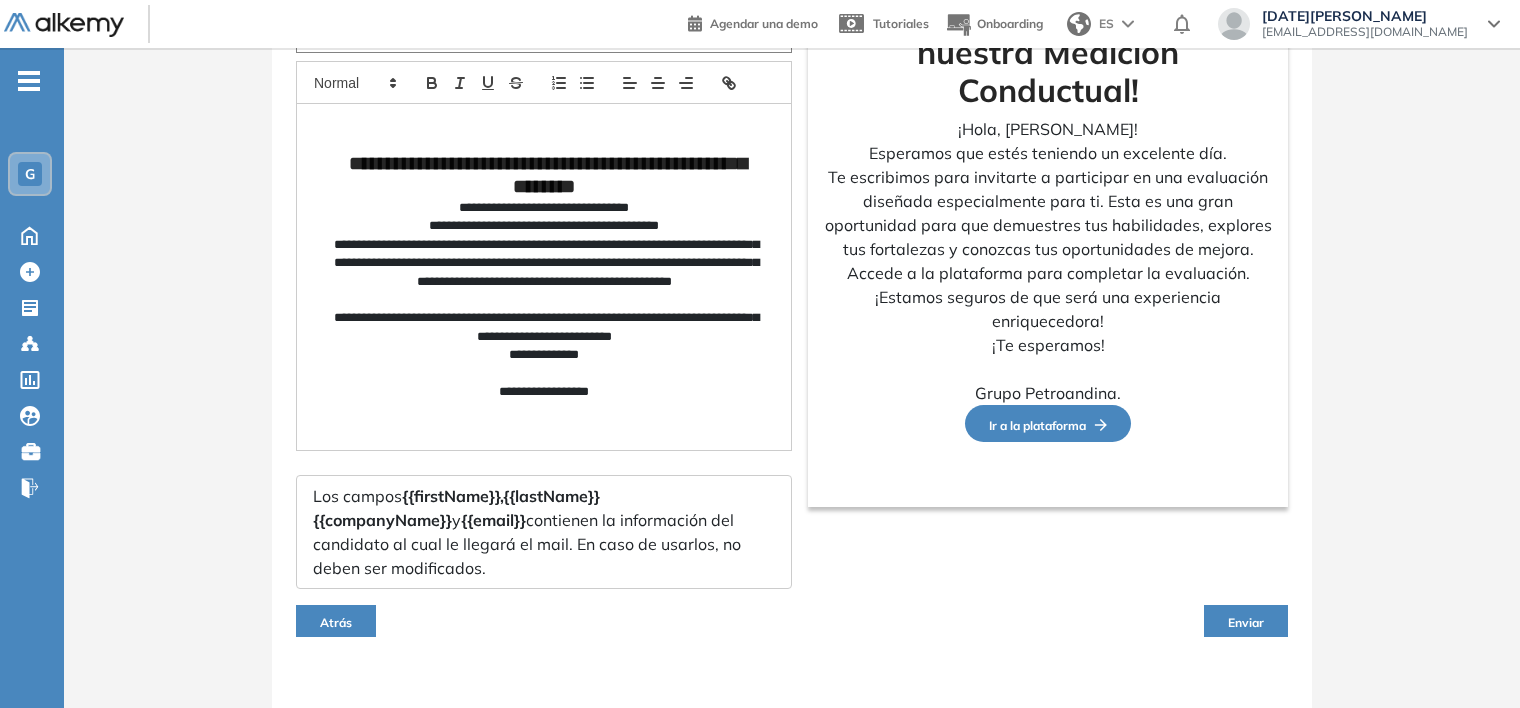 click on "Enviar" at bounding box center (1246, 622) 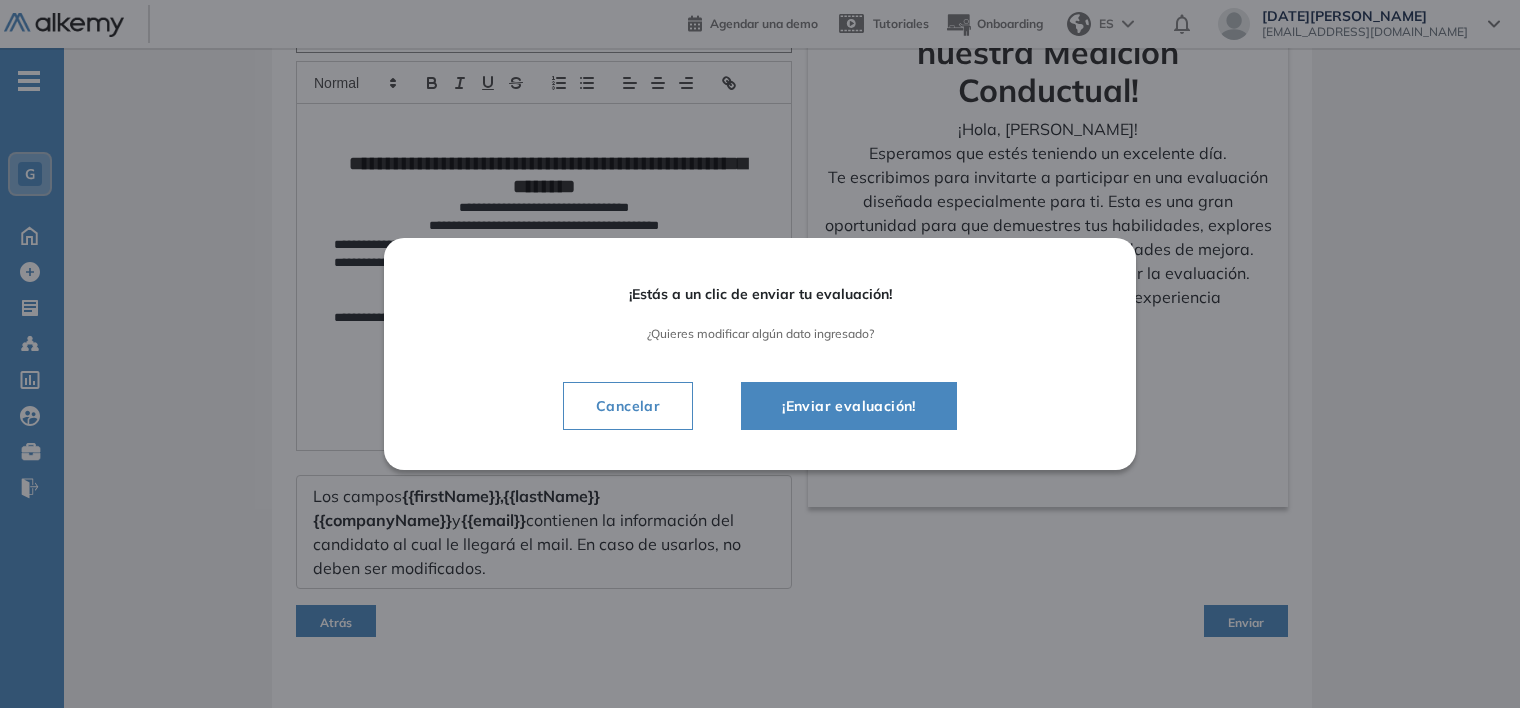 click on "¡Enviar evaluación!" at bounding box center (849, 406) 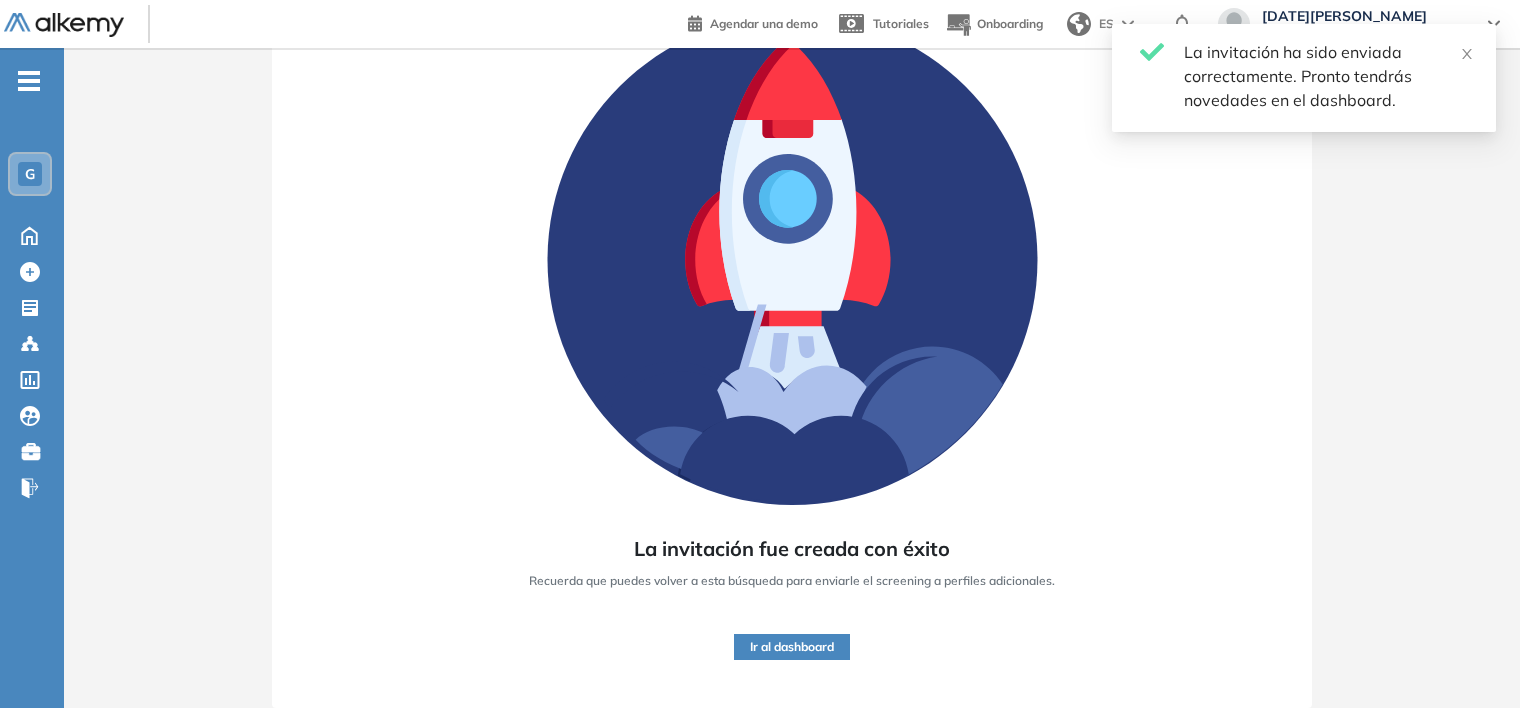 scroll, scrollTop: 0, scrollLeft: 0, axis: both 